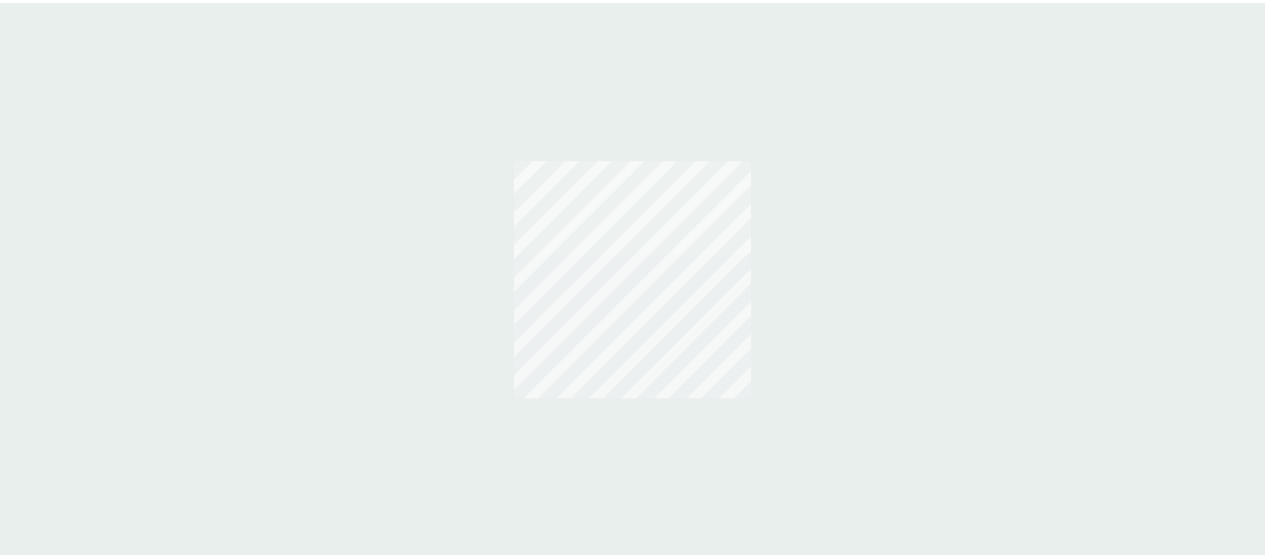 scroll, scrollTop: 0, scrollLeft: 0, axis: both 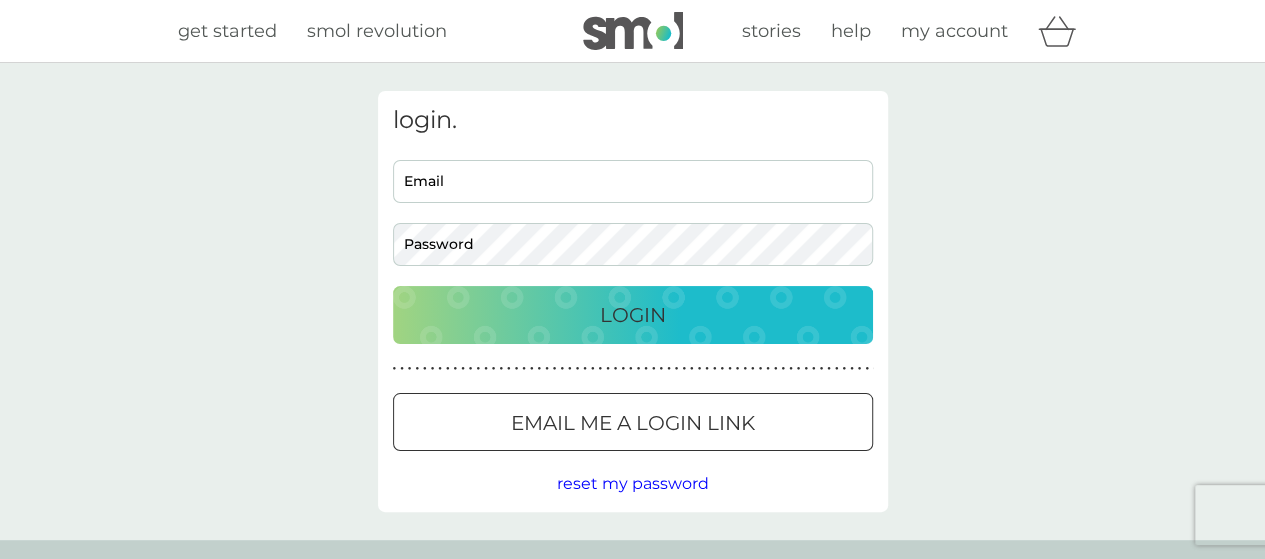 type on "vivsmith85@aol.com" 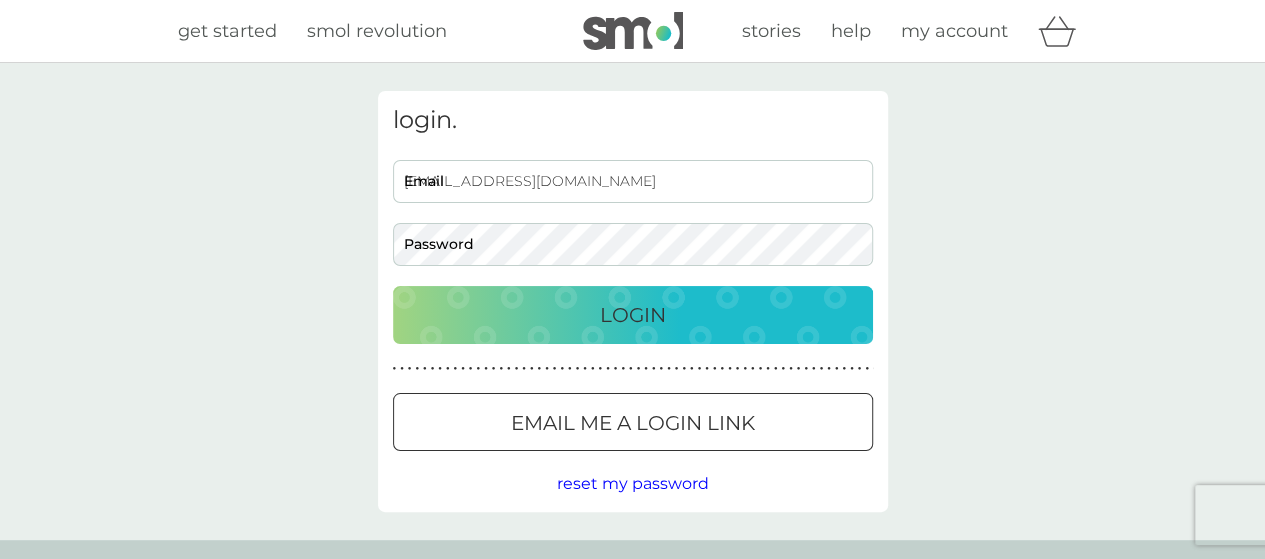 click on "Login" at bounding box center [633, 315] 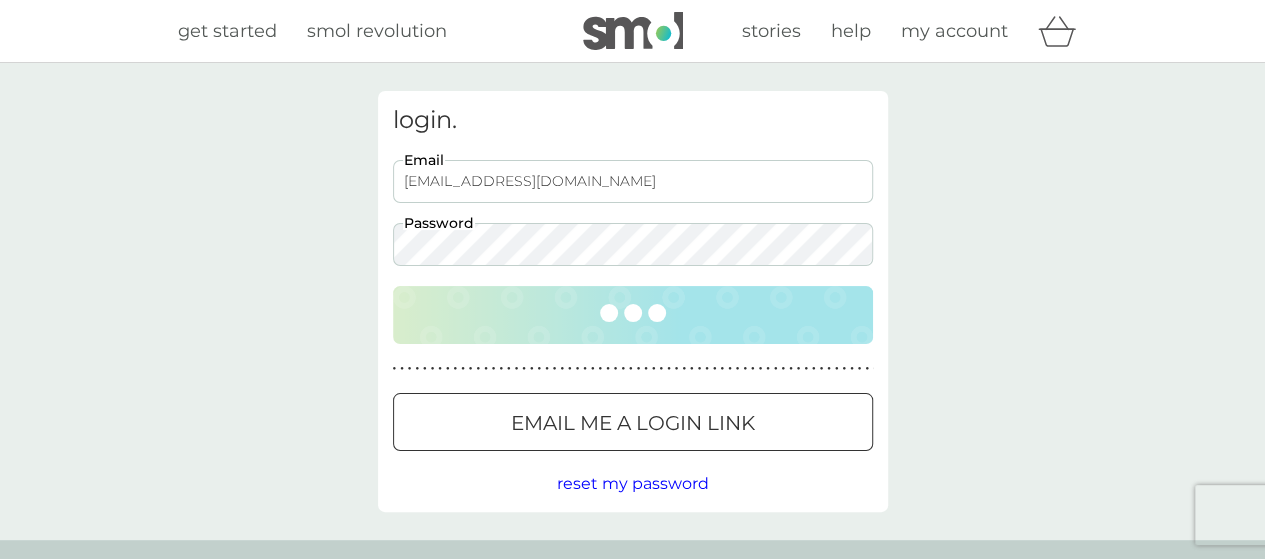 scroll, scrollTop: 0, scrollLeft: 0, axis: both 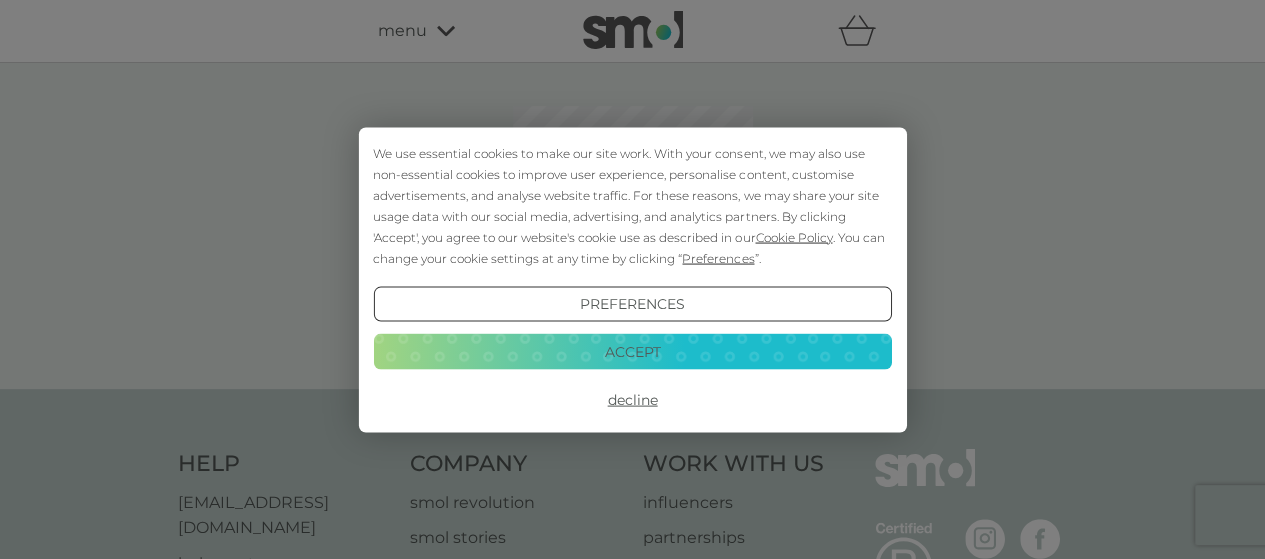 click on "Accept" at bounding box center (632, 352) 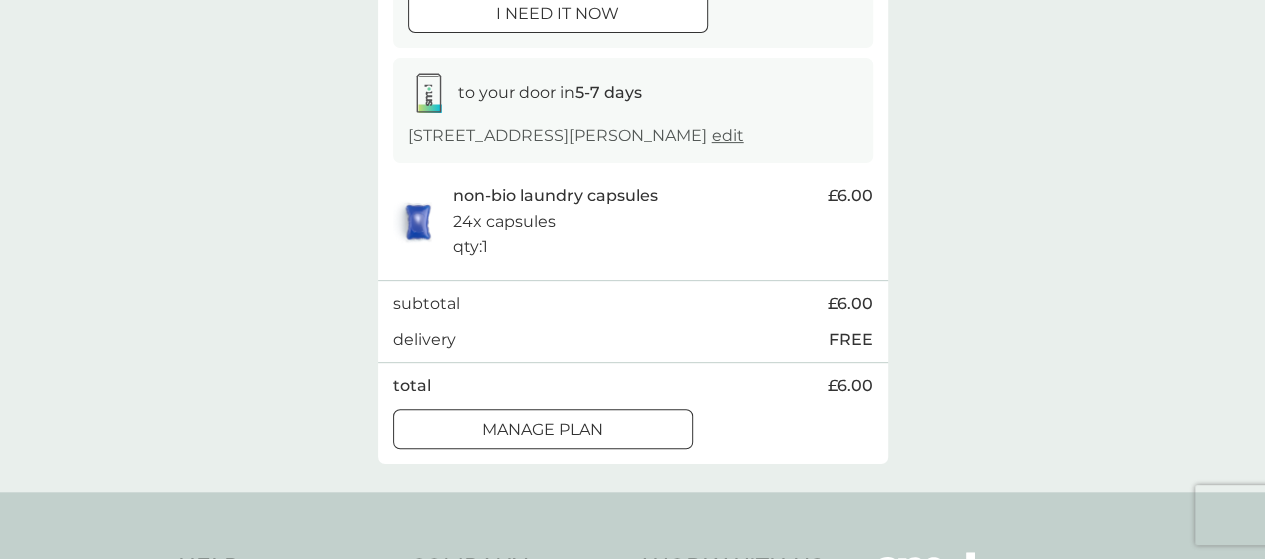 scroll, scrollTop: 400, scrollLeft: 0, axis: vertical 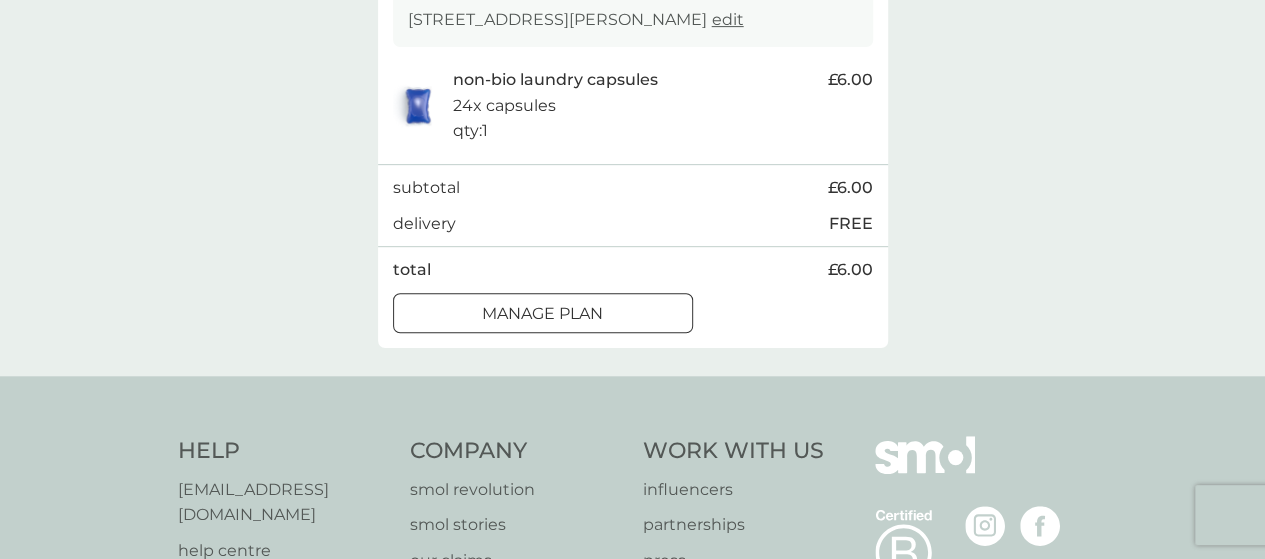 click on "Manage plan" at bounding box center (542, 314) 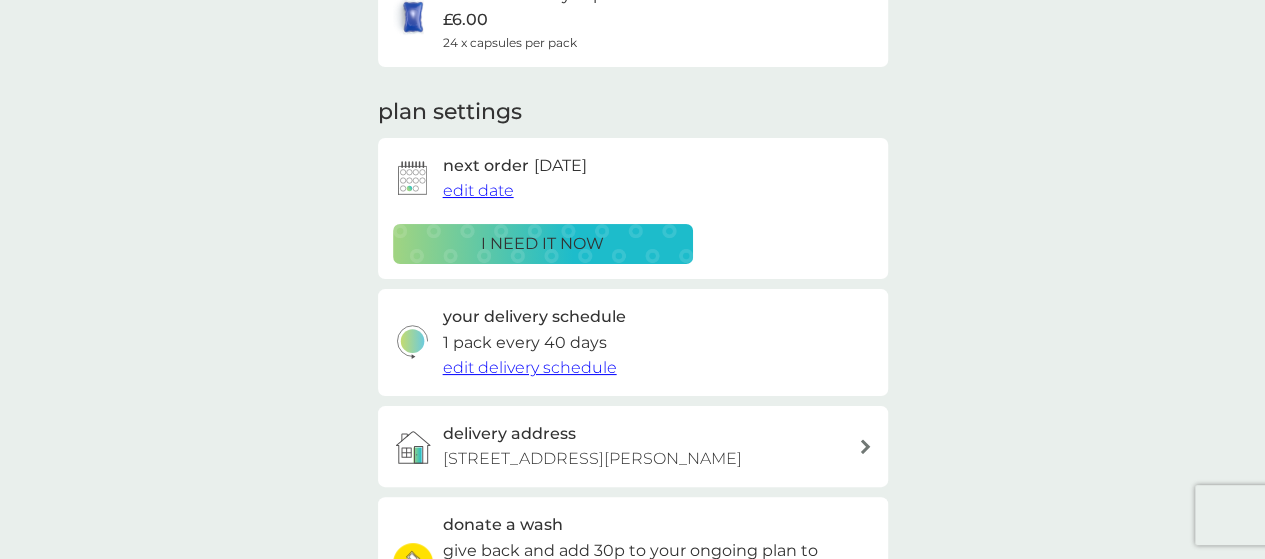scroll, scrollTop: 0, scrollLeft: 0, axis: both 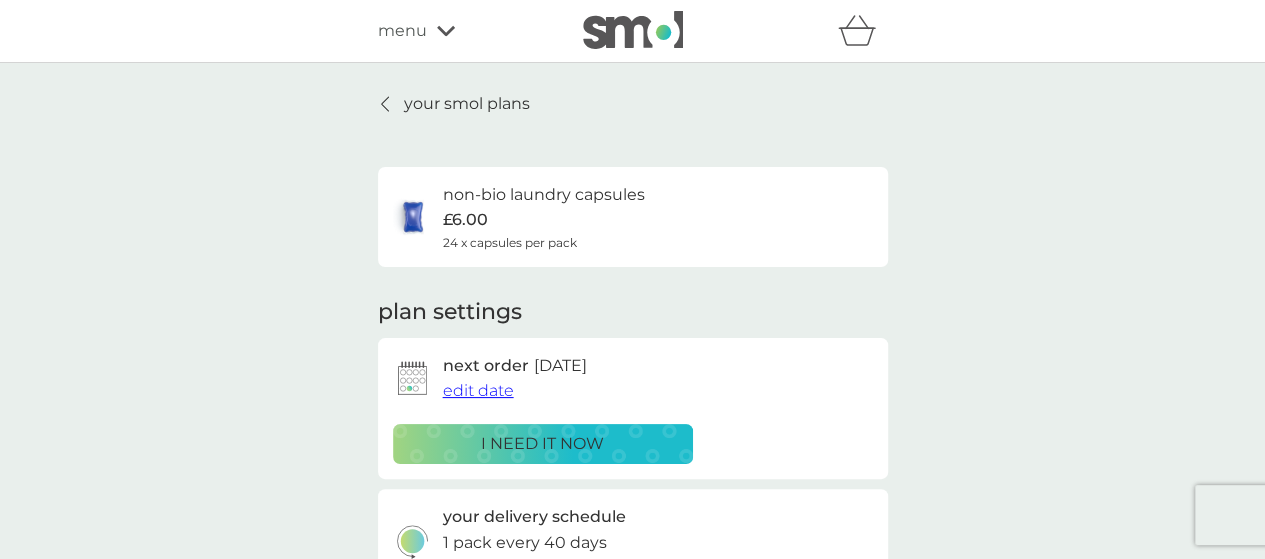 click at bounding box center (386, 104) 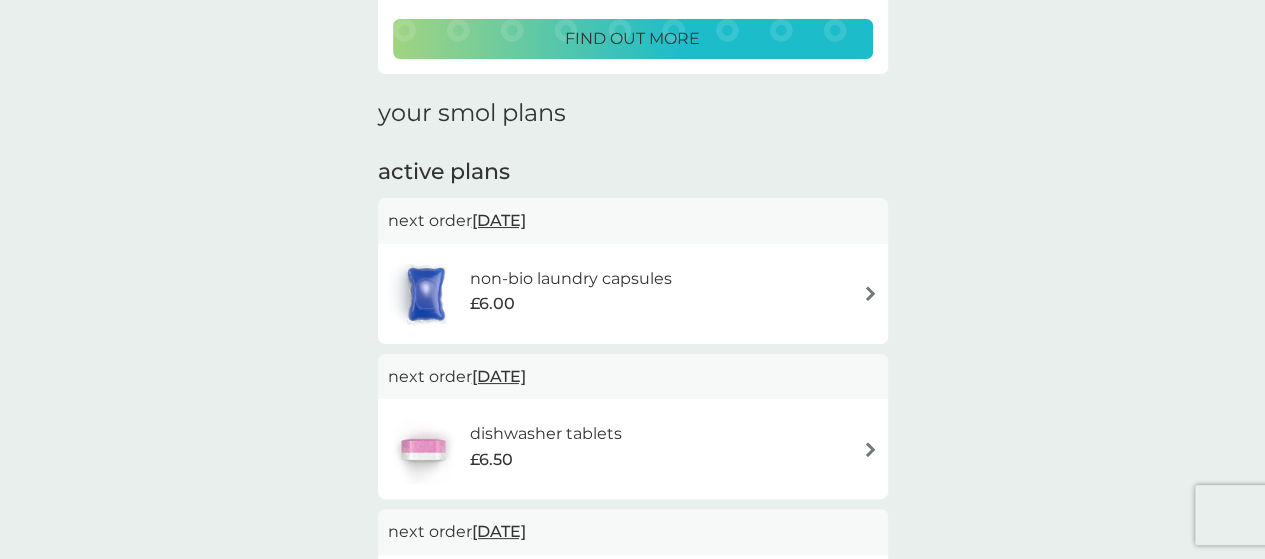 scroll, scrollTop: 400, scrollLeft: 0, axis: vertical 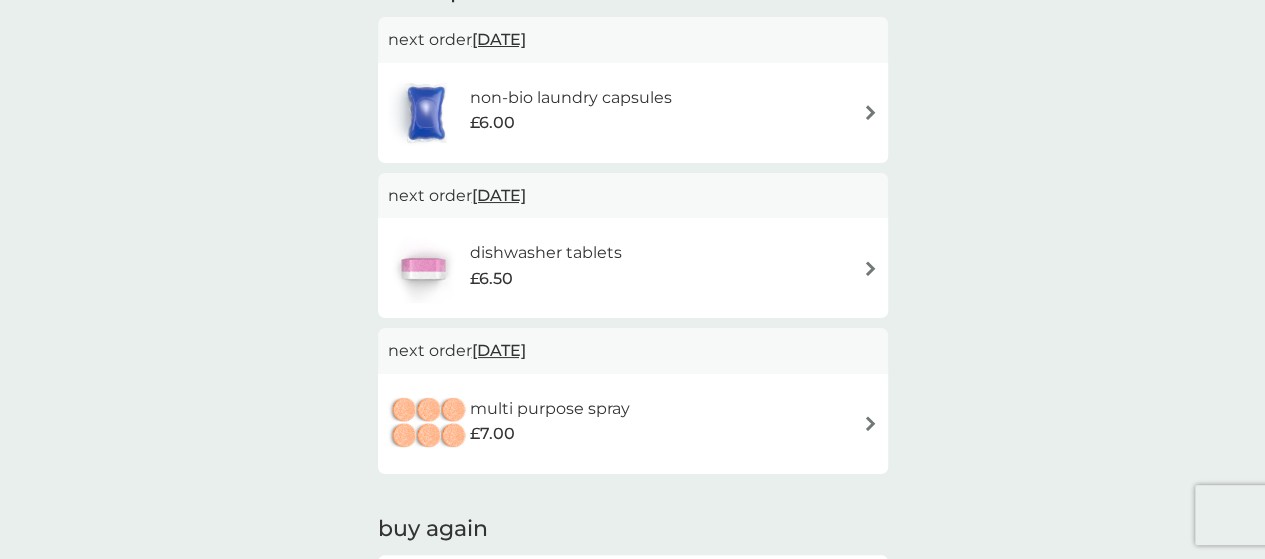 click at bounding box center [870, 268] 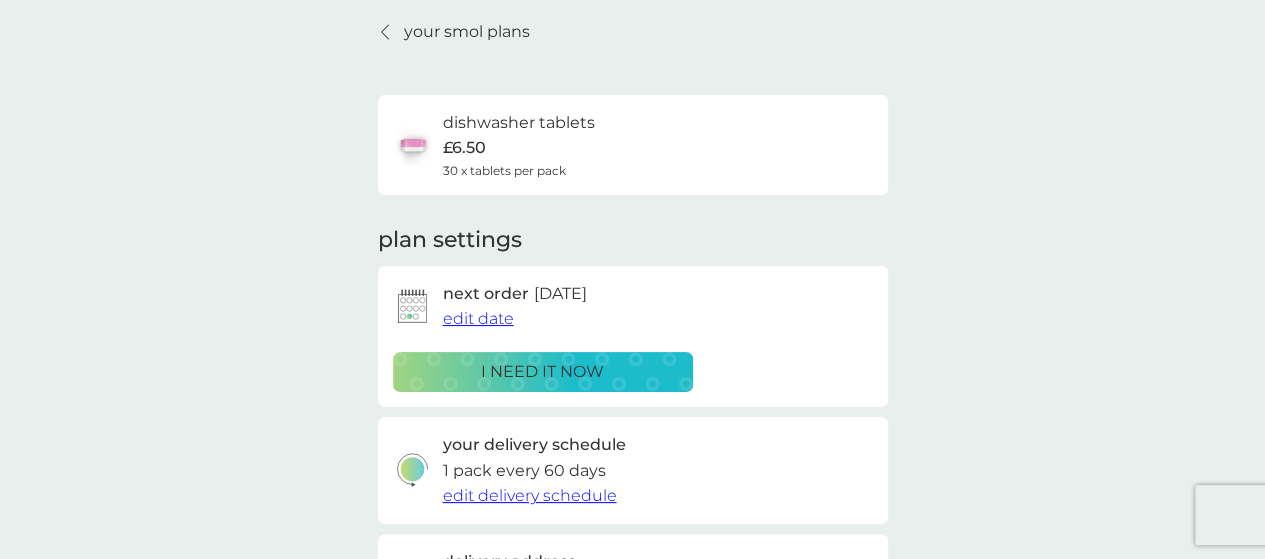 scroll, scrollTop: 100, scrollLeft: 0, axis: vertical 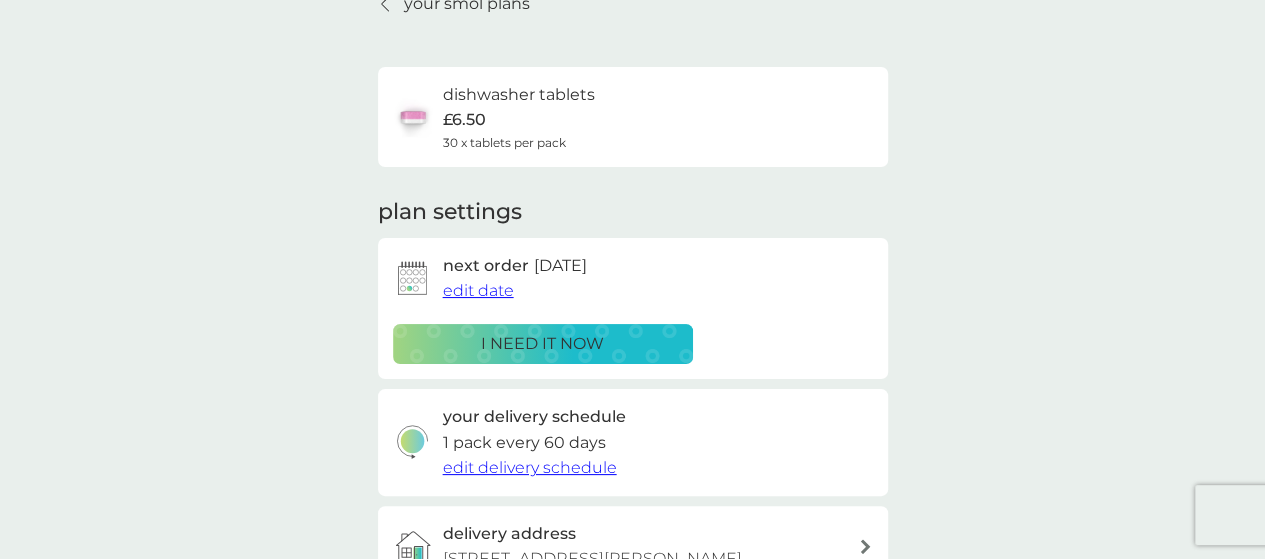click on "edit date" at bounding box center [478, 290] 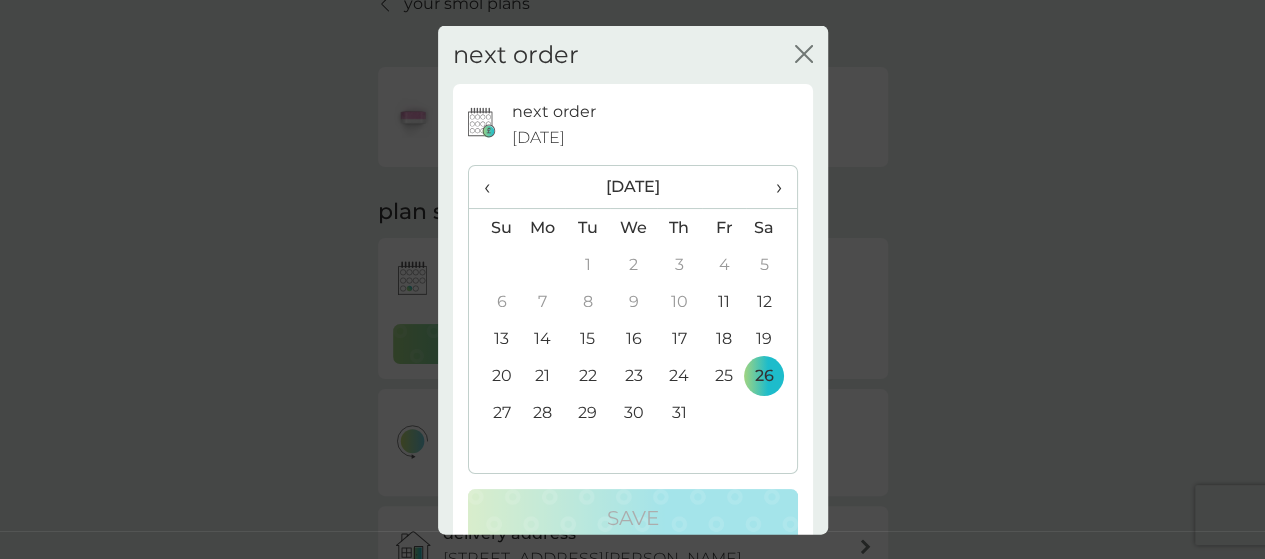 click on "16" at bounding box center (633, 338) 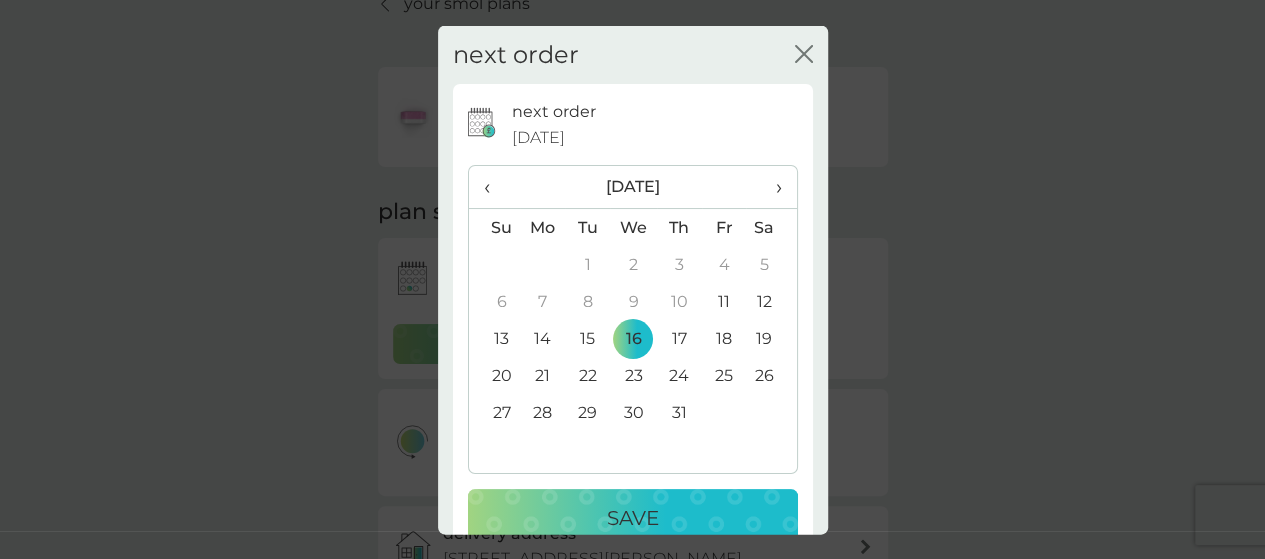click on "Save" at bounding box center (633, 518) 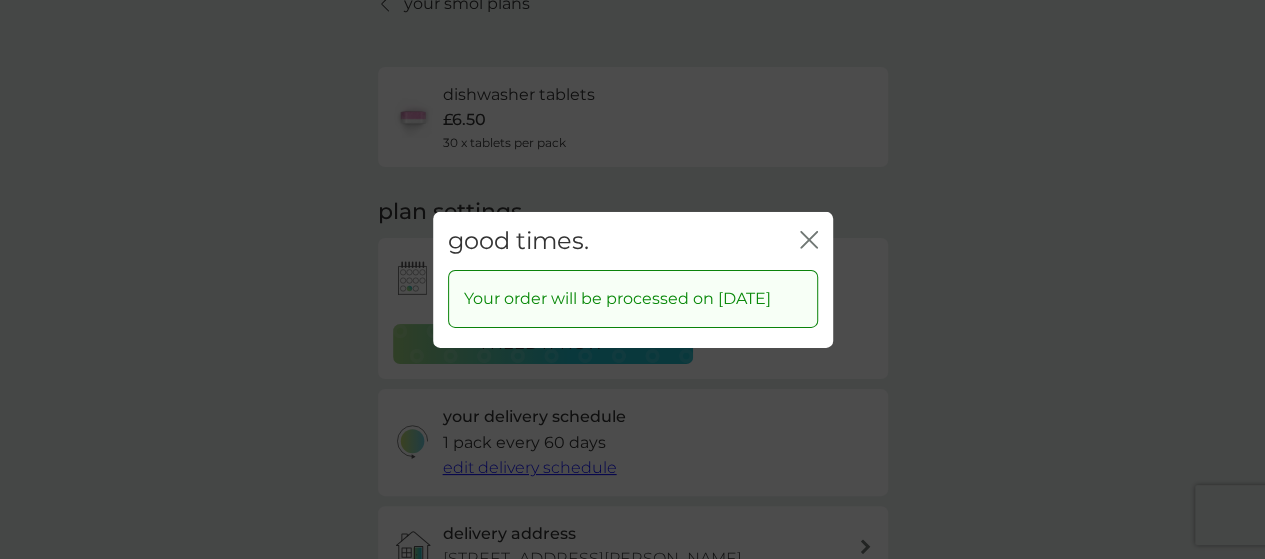 click on "close" 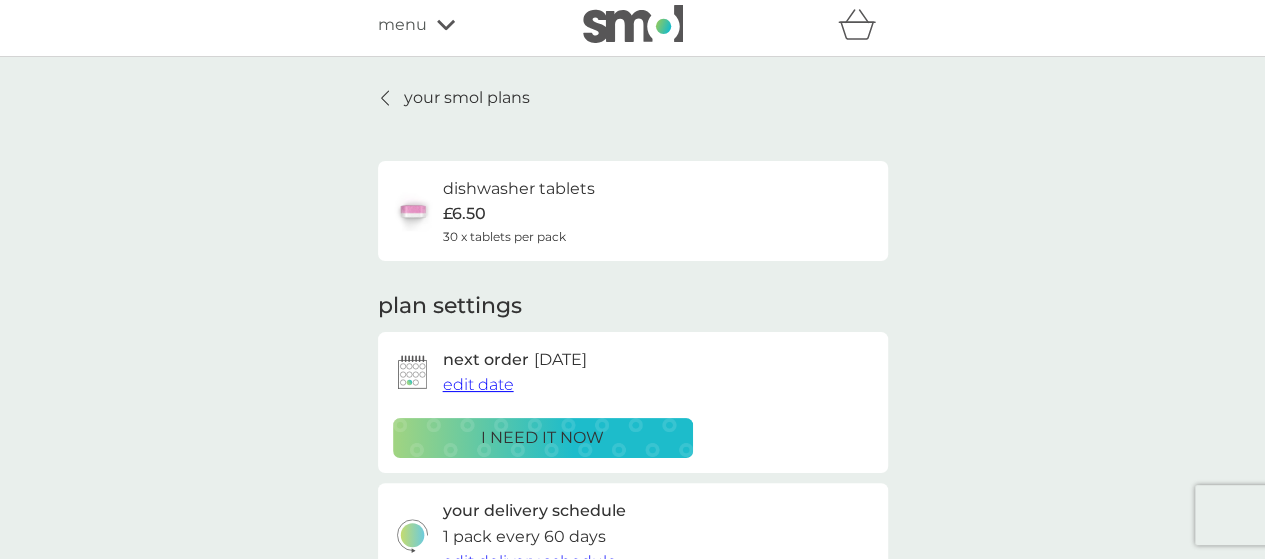 scroll, scrollTop: 0, scrollLeft: 0, axis: both 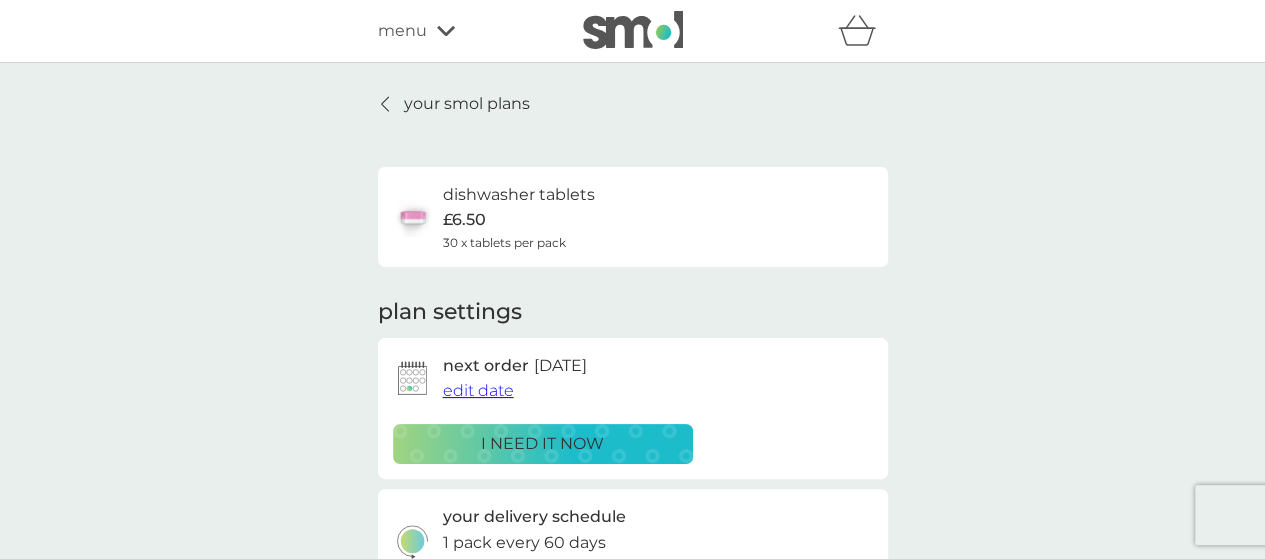 click 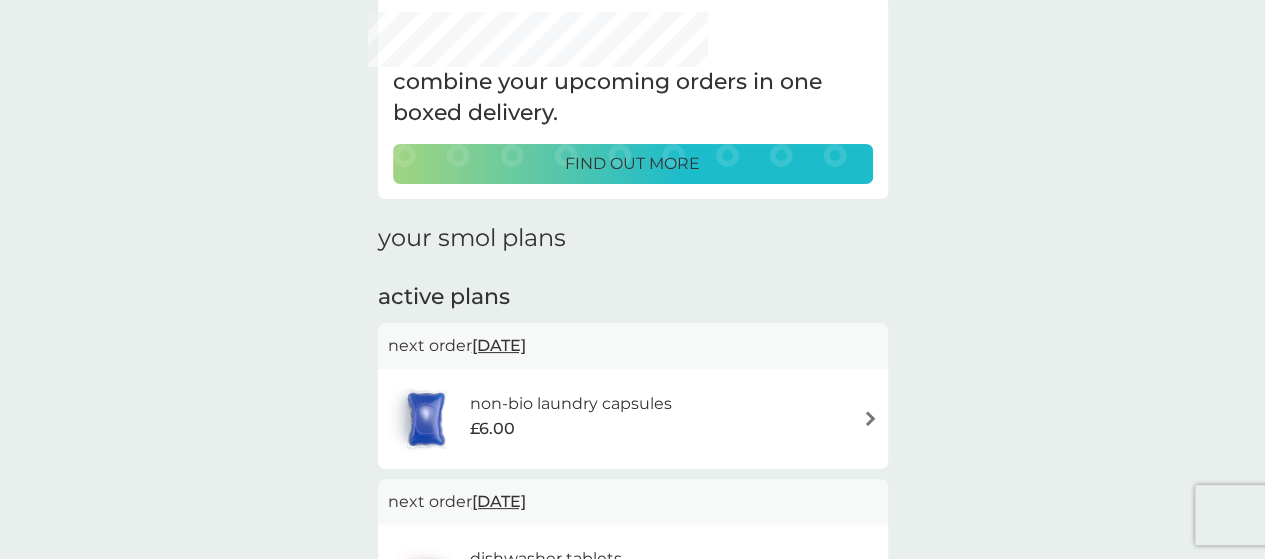 scroll, scrollTop: 0, scrollLeft: 0, axis: both 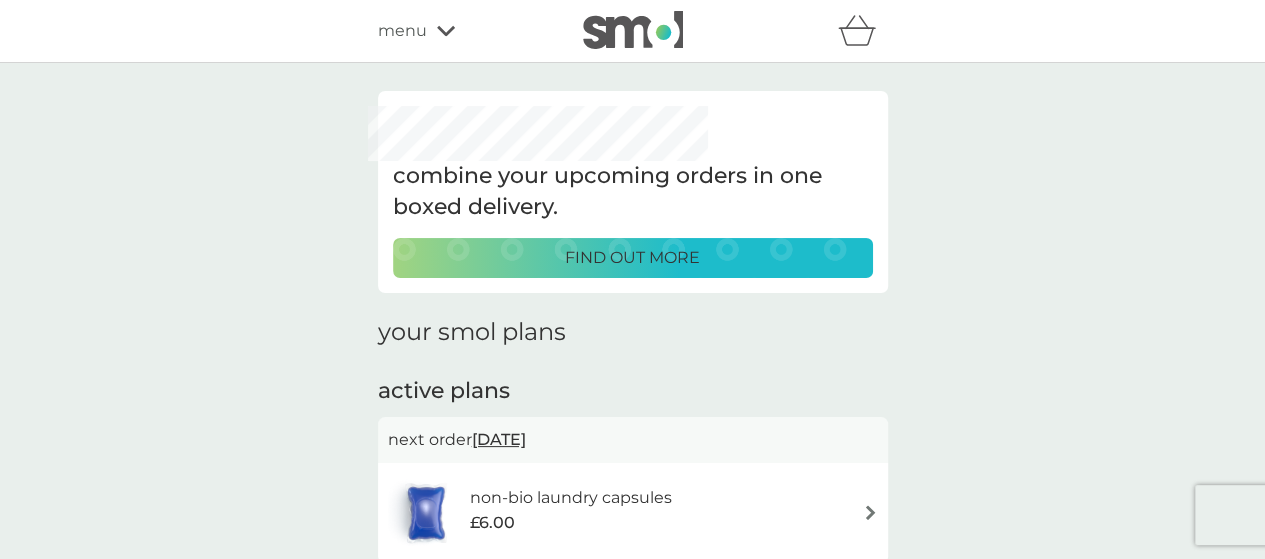 click on "find out more" at bounding box center (632, 258) 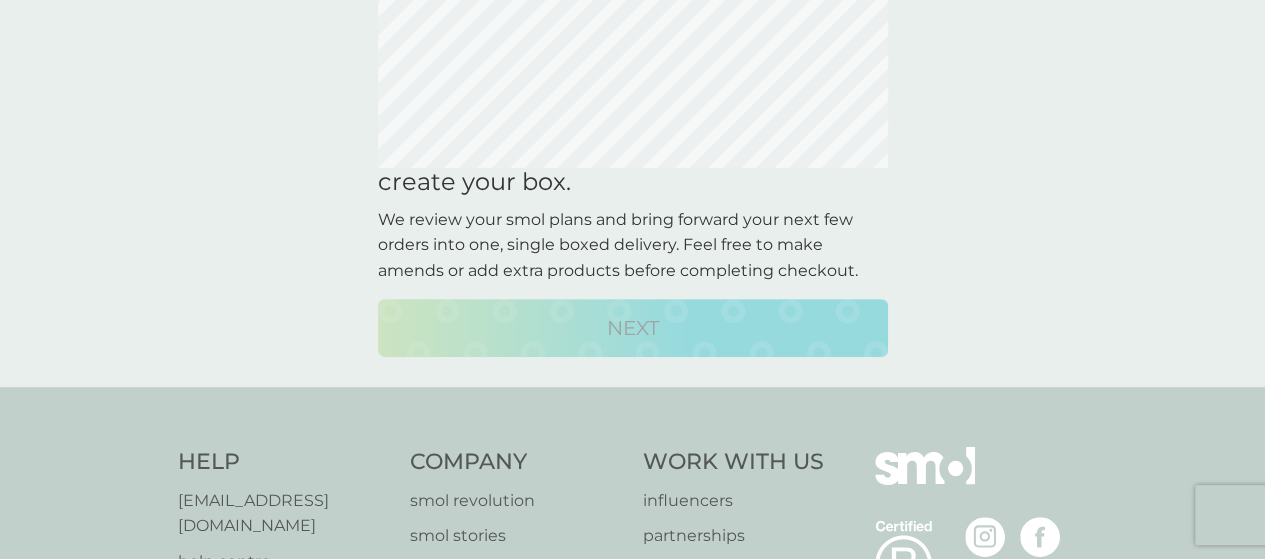 scroll, scrollTop: 200, scrollLeft: 0, axis: vertical 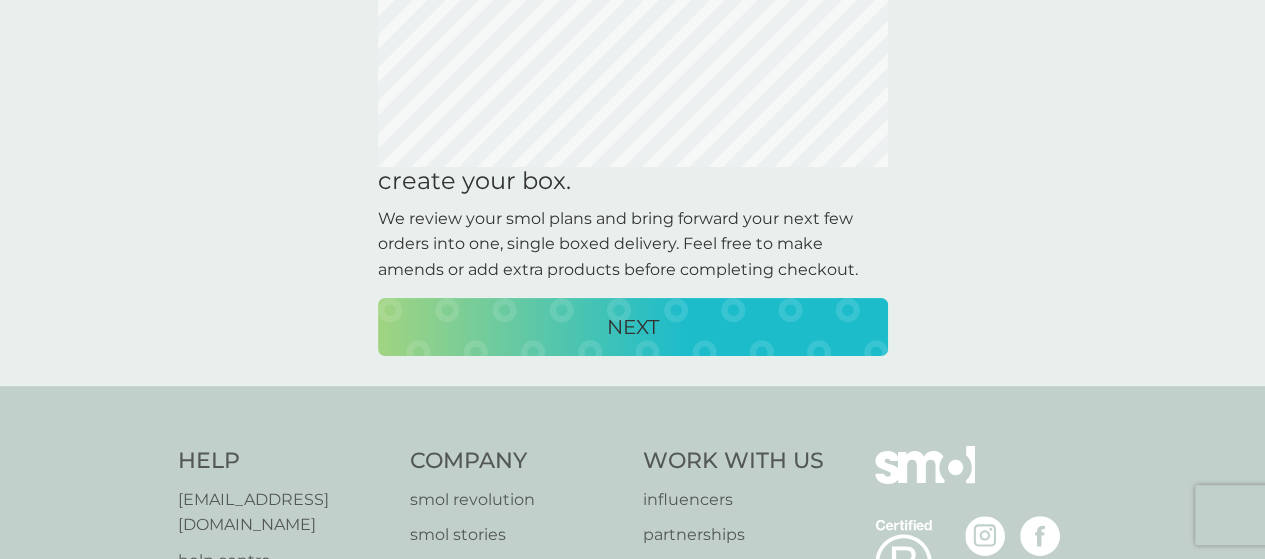 click on "NEXT" at bounding box center (633, 327) 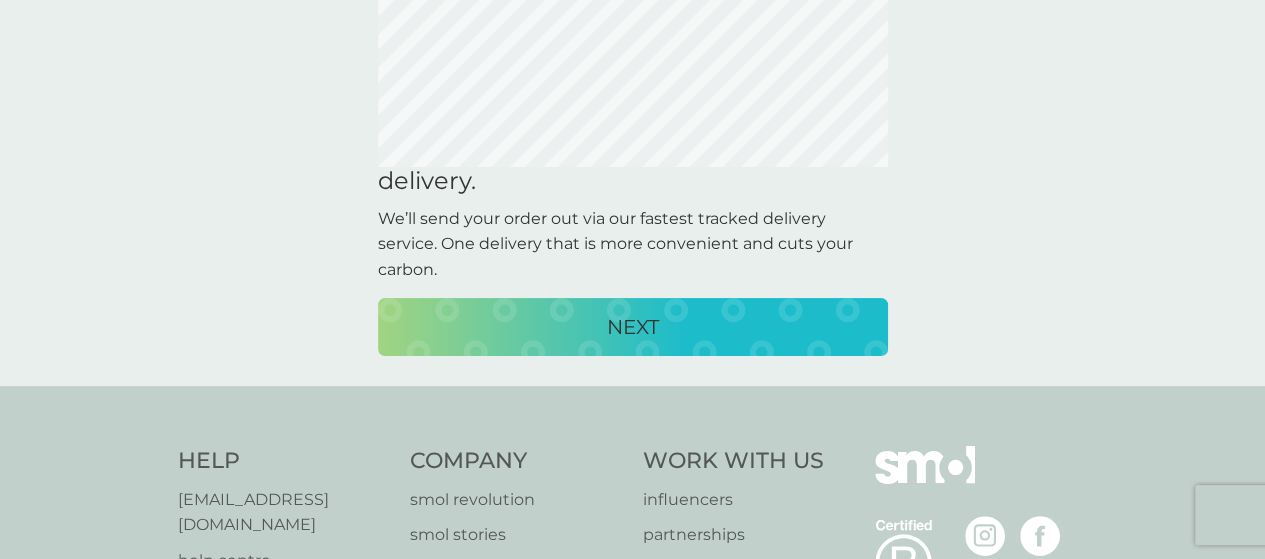 click on "NEXT" at bounding box center (633, 327) 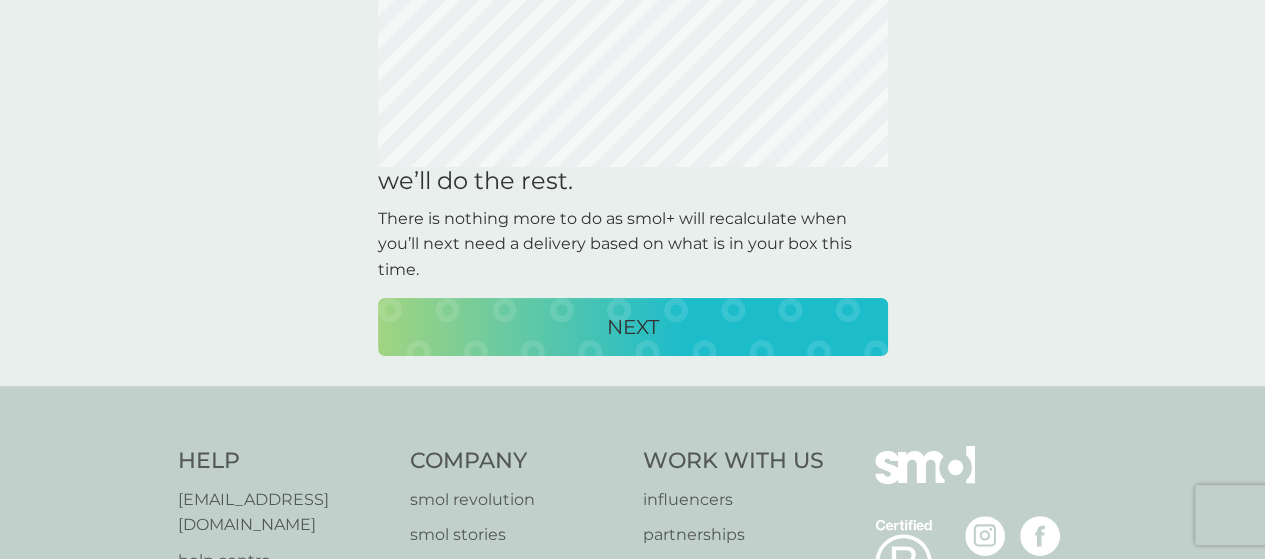 click on "NEXT" at bounding box center (633, 327) 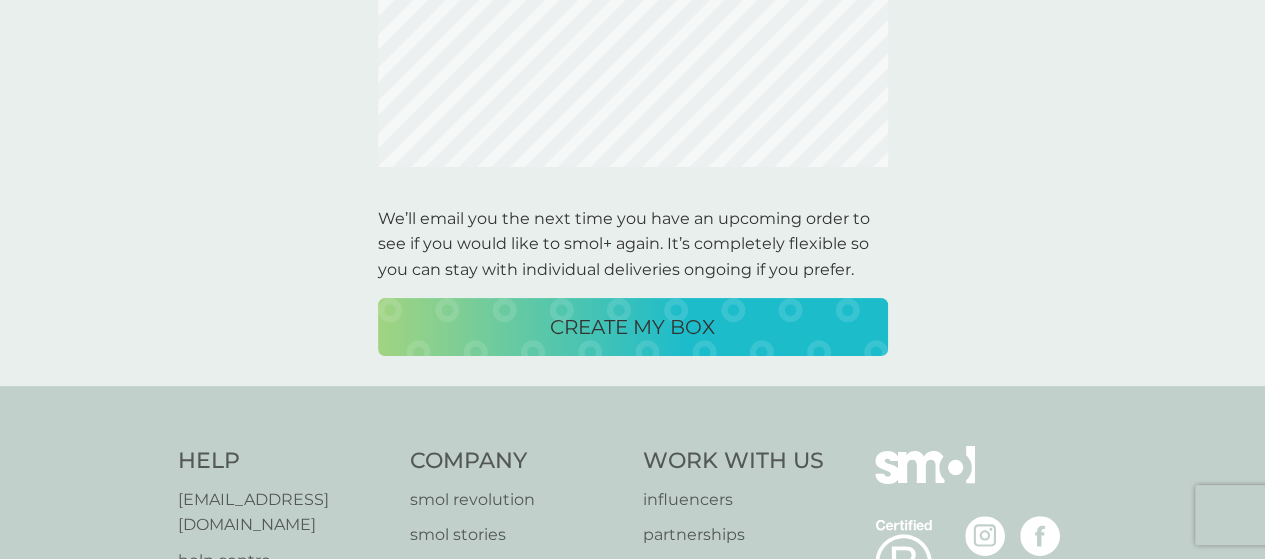 click on "CREATE MY BOX" at bounding box center (632, 327) 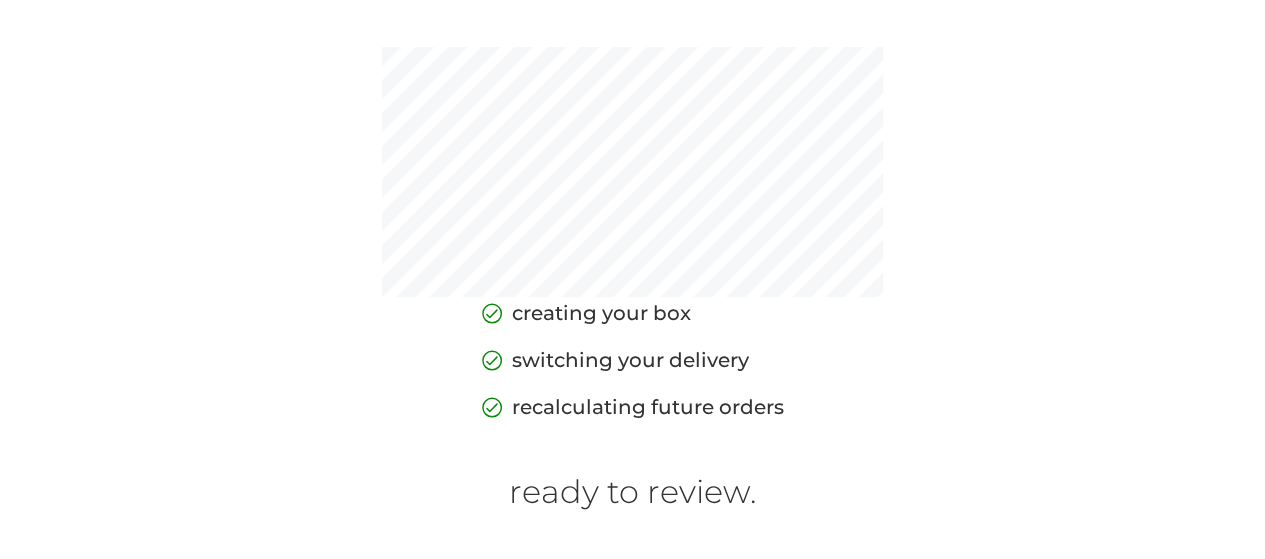 scroll, scrollTop: 300, scrollLeft: 0, axis: vertical 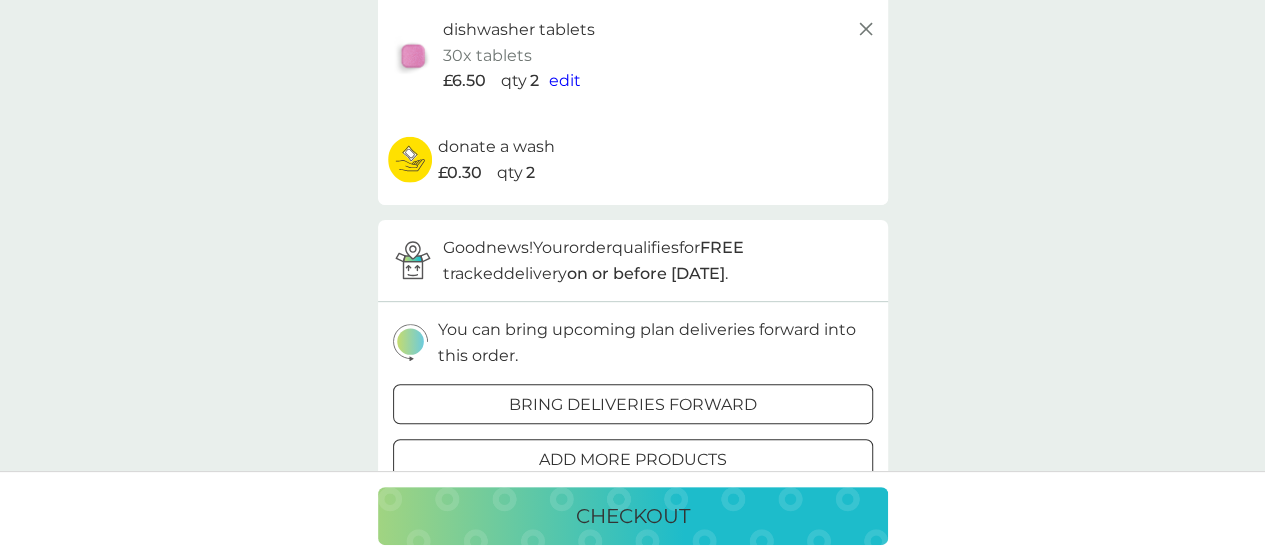 click on "add more products" at bounding box center [633, 460] 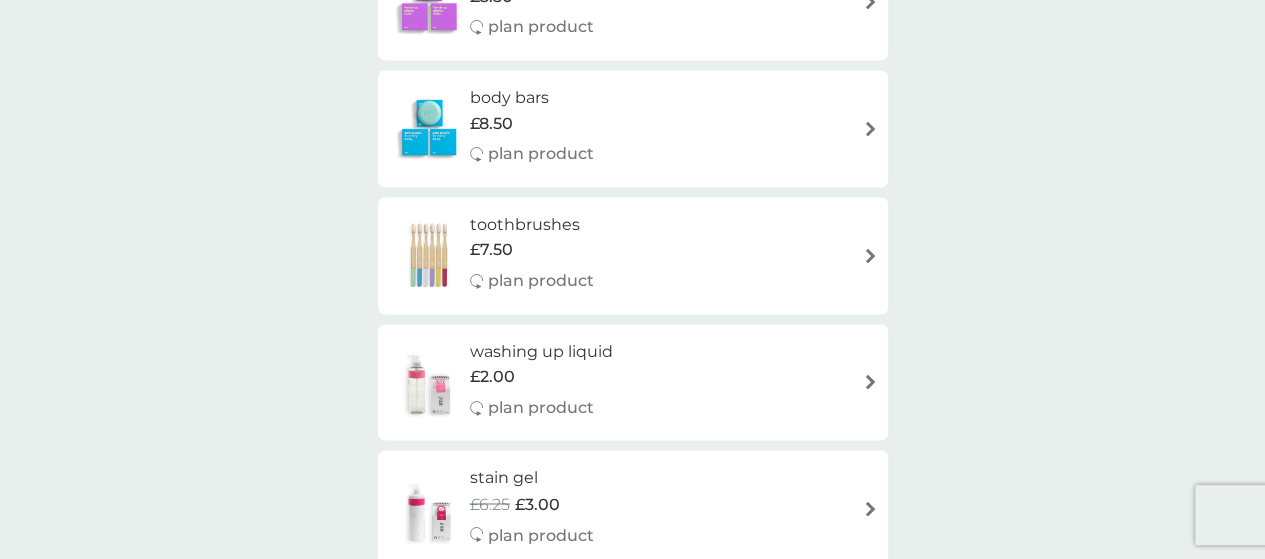 scroll, scrollTop: 1500, scrollLeft: 0, axis: vertical 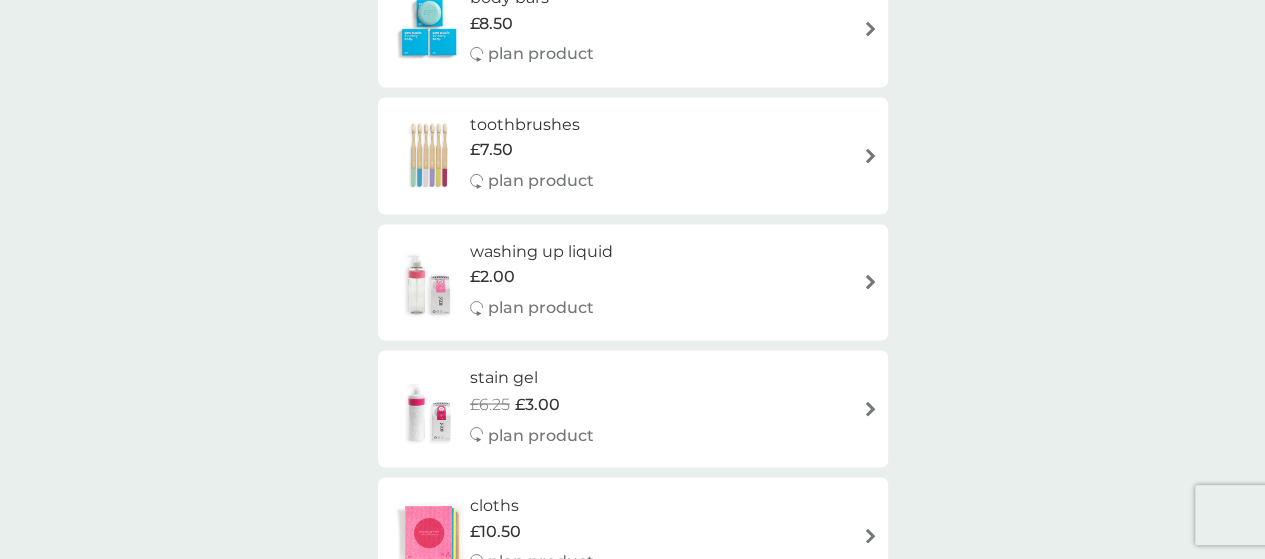 click at bounding box center [870, 281] 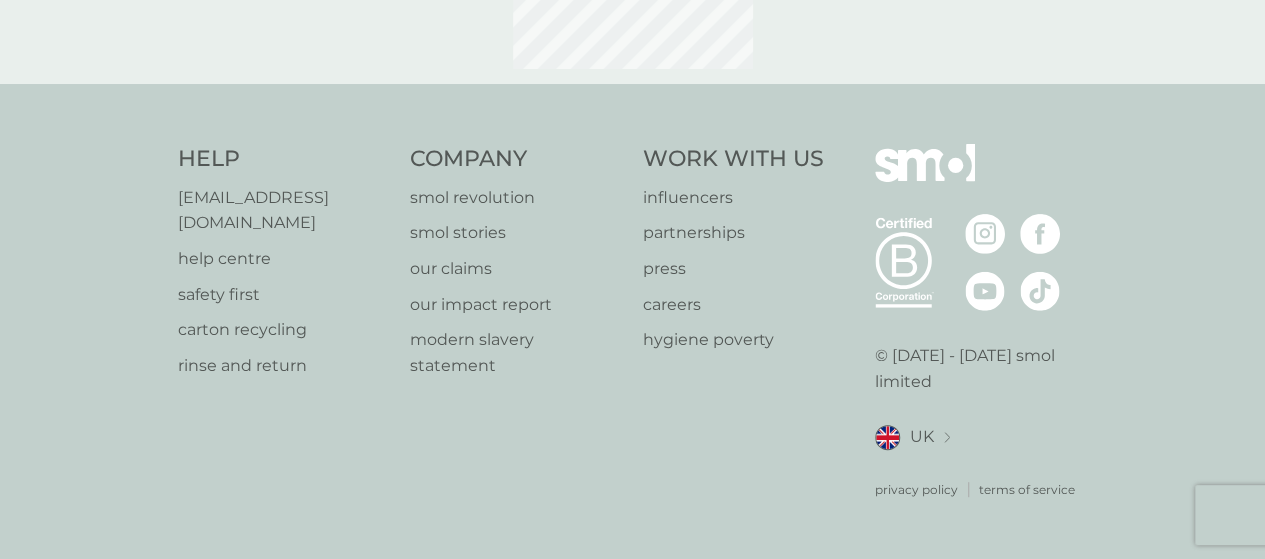 scroll, scrollTop: 0, scrollLeft: 0, axis: both 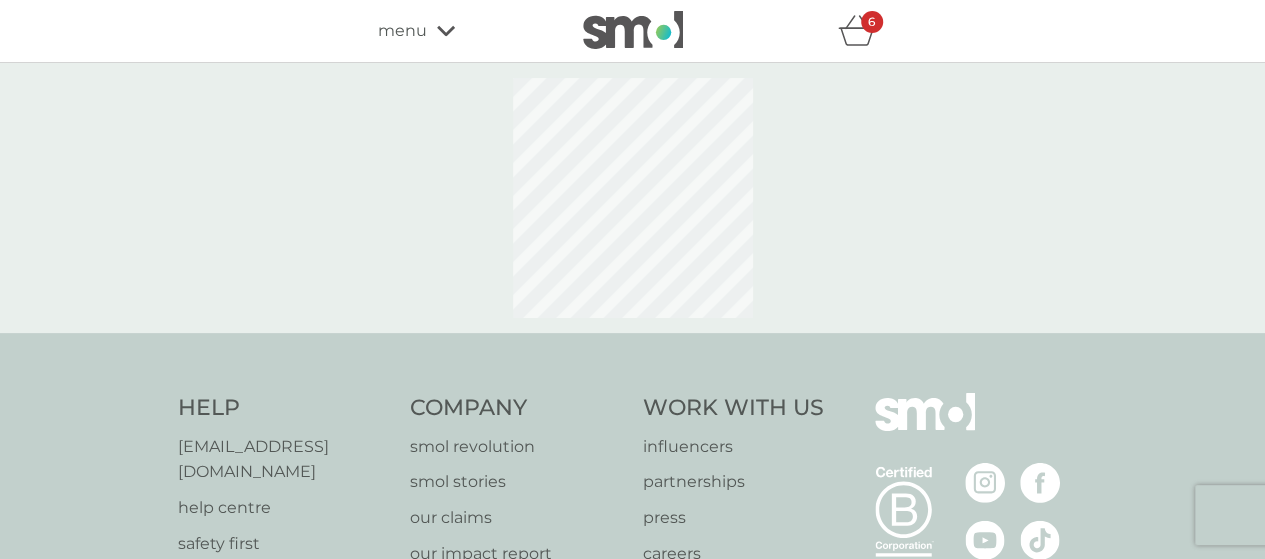 select on "112" 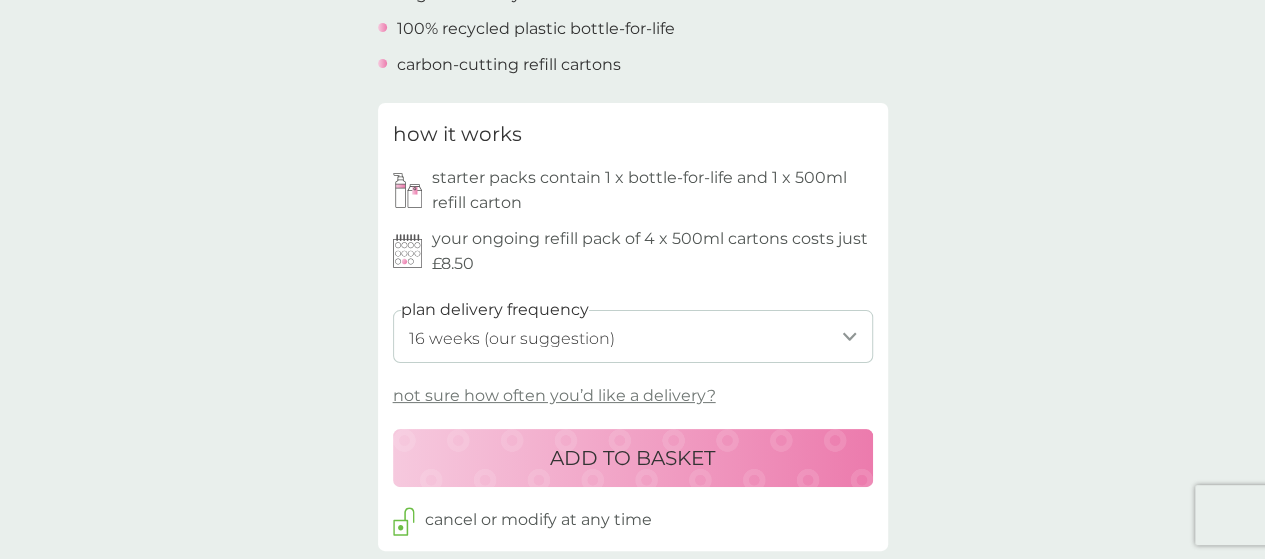 scroll, scrollTop: 900, scrollLeft: 0, axis: vertical 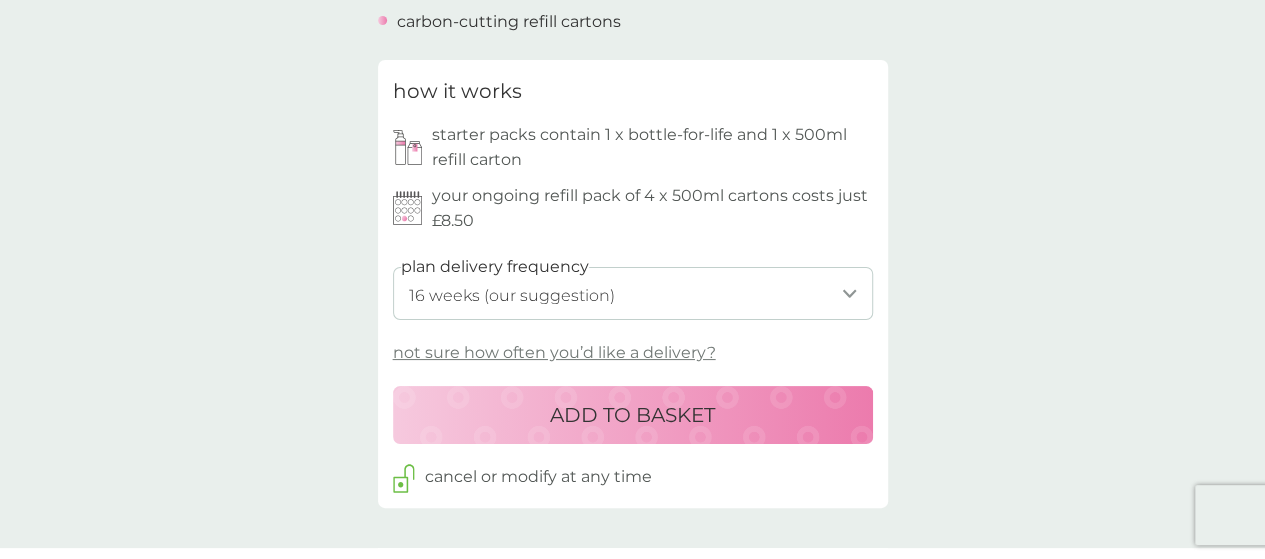 click on "ADD TO BASKET" at bounding box center (632, 415) 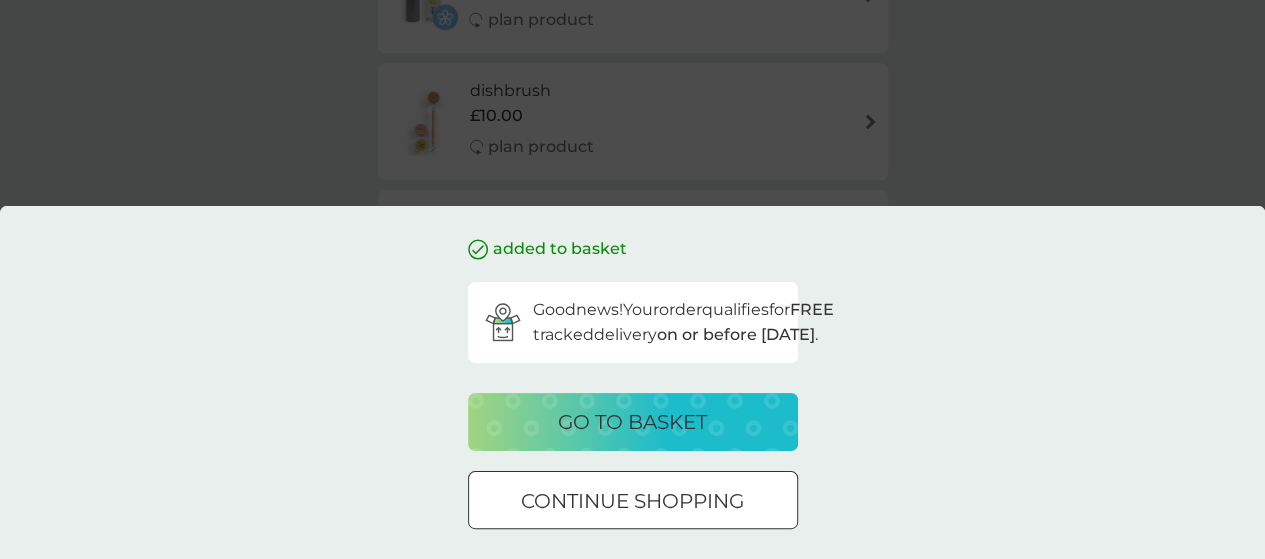 scroll, scrollTop: 0, scrollLeft: 0, axis: both 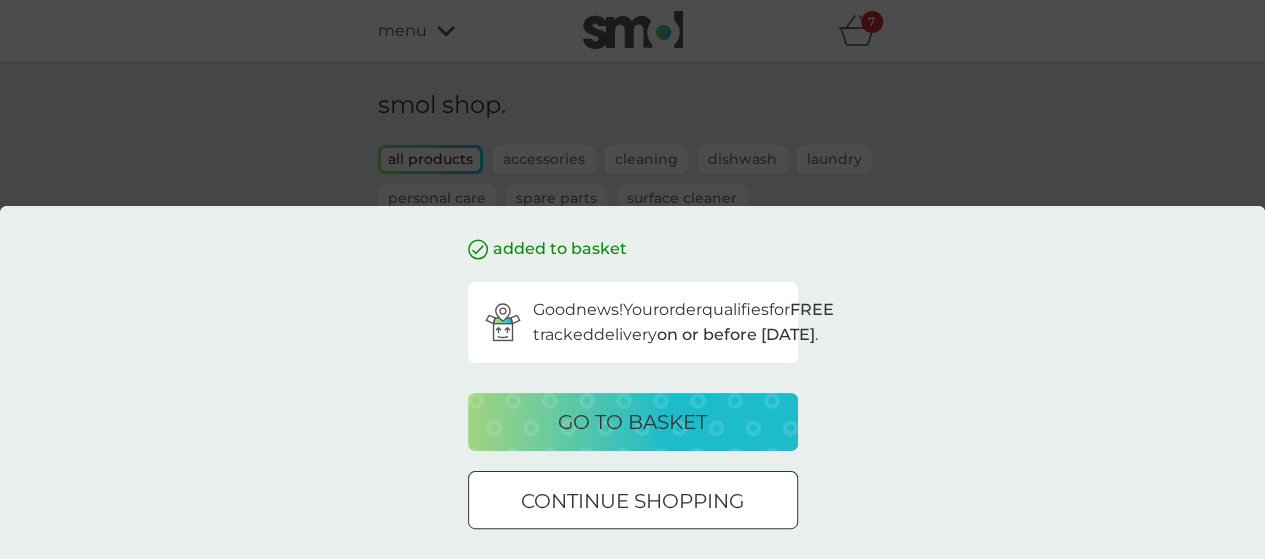 click on "go to basket" at bounding box center (632, 422) 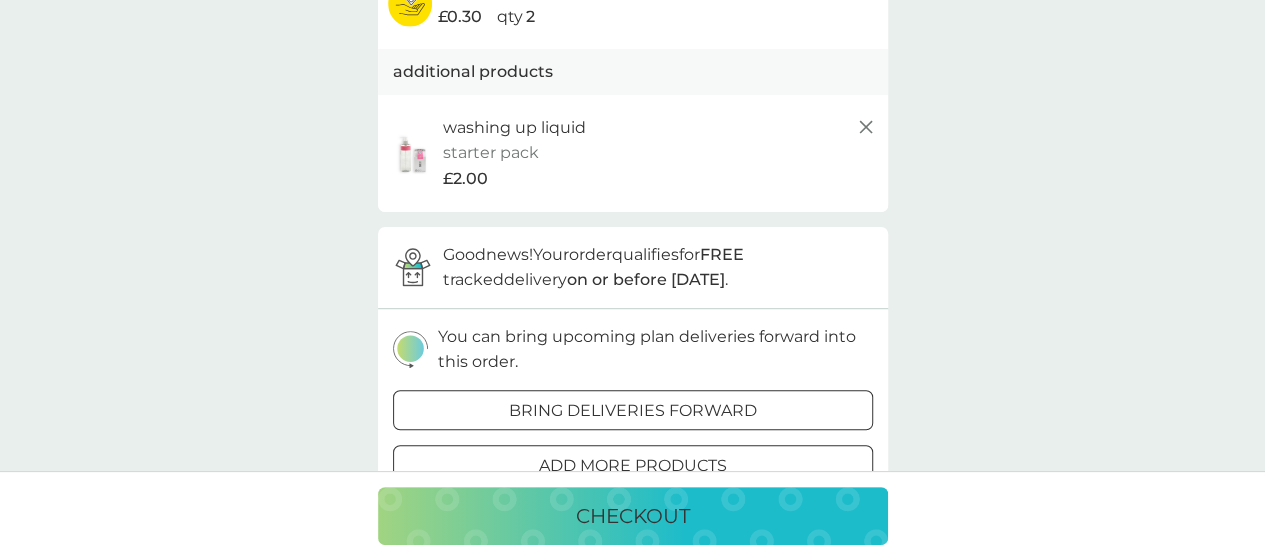 scroll, scrollTop: 500, scrollLeft: 0, axis: vertical 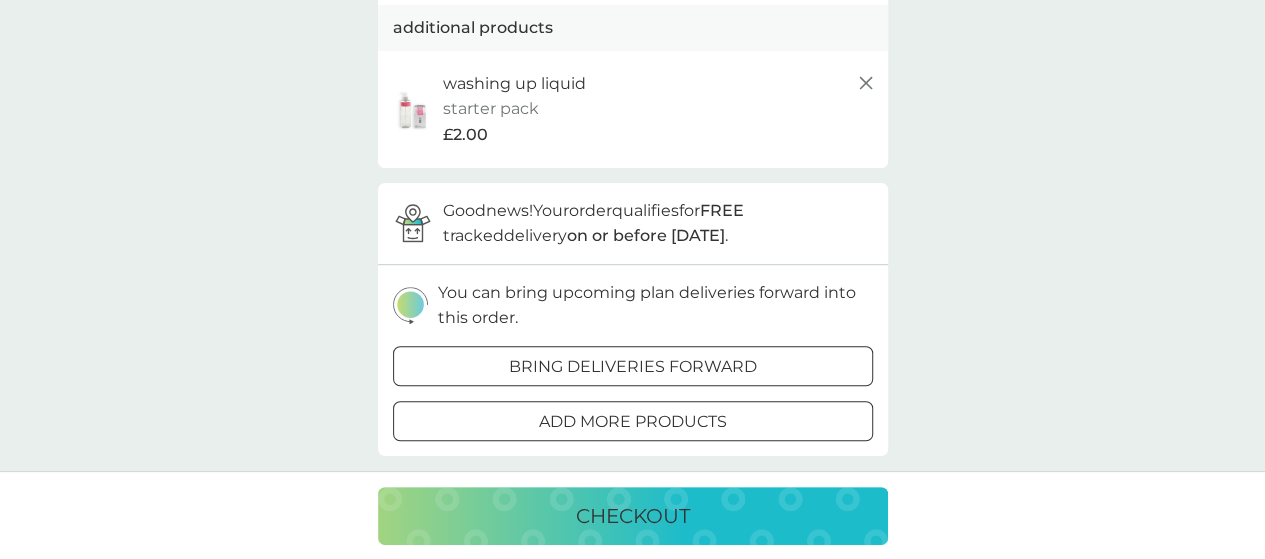click on "add more products" at bounding box center (633, 422) 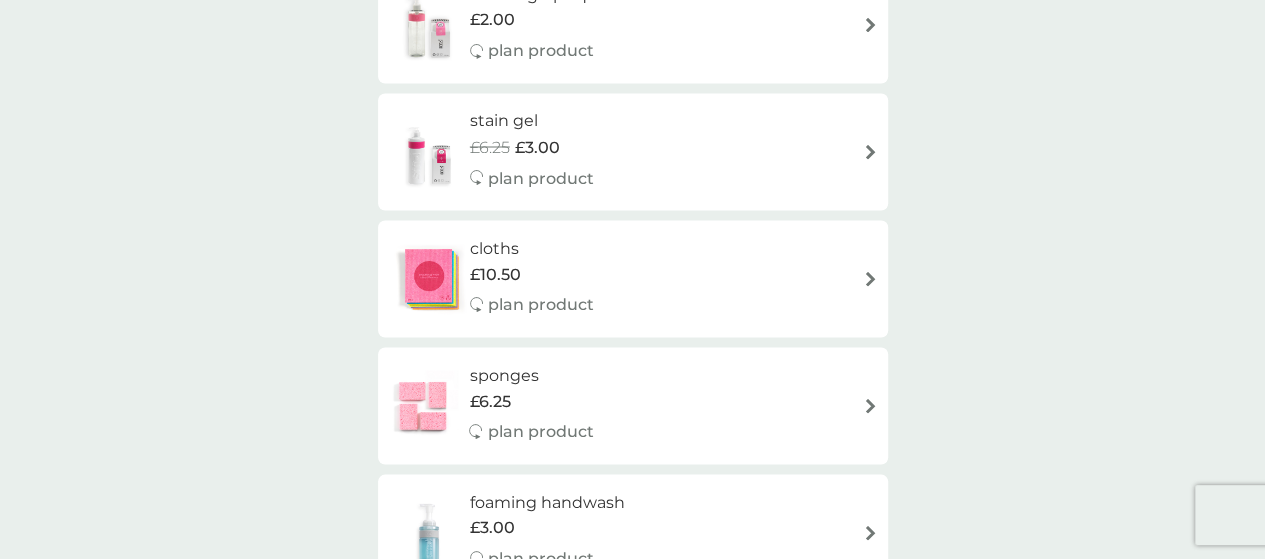 scroll, scrollTop: 1800, scrollLeft: 0, axis: vertical 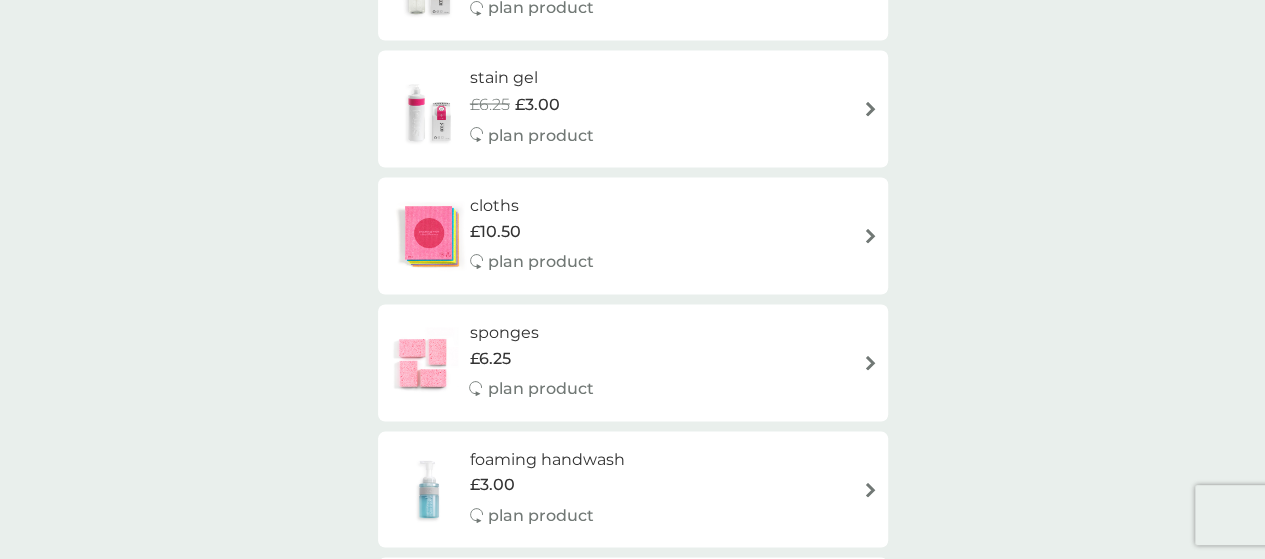 click on "sponges £6.25 plan product" at bounding box center (633, 362) 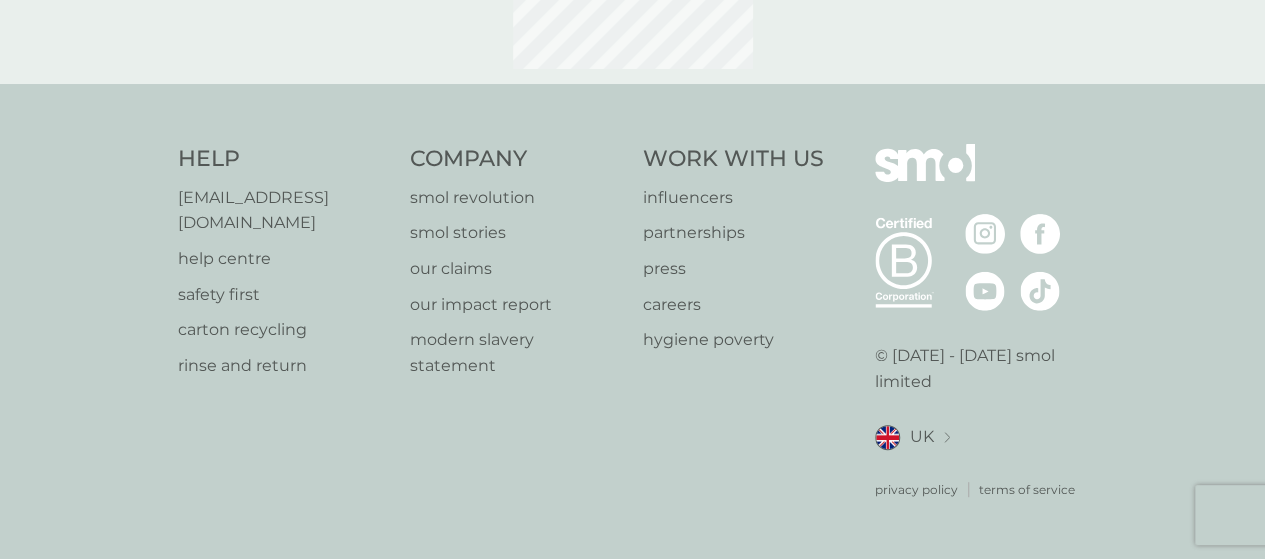 scroll, scrollTop: 0, scrollLeft: 0, axis: both 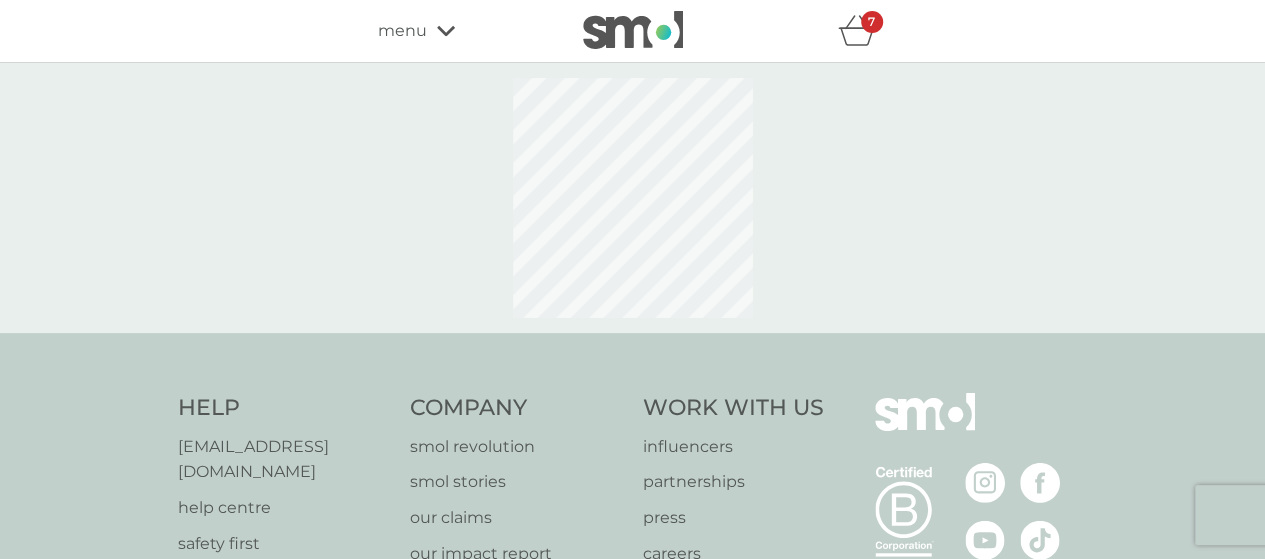 select on "63" 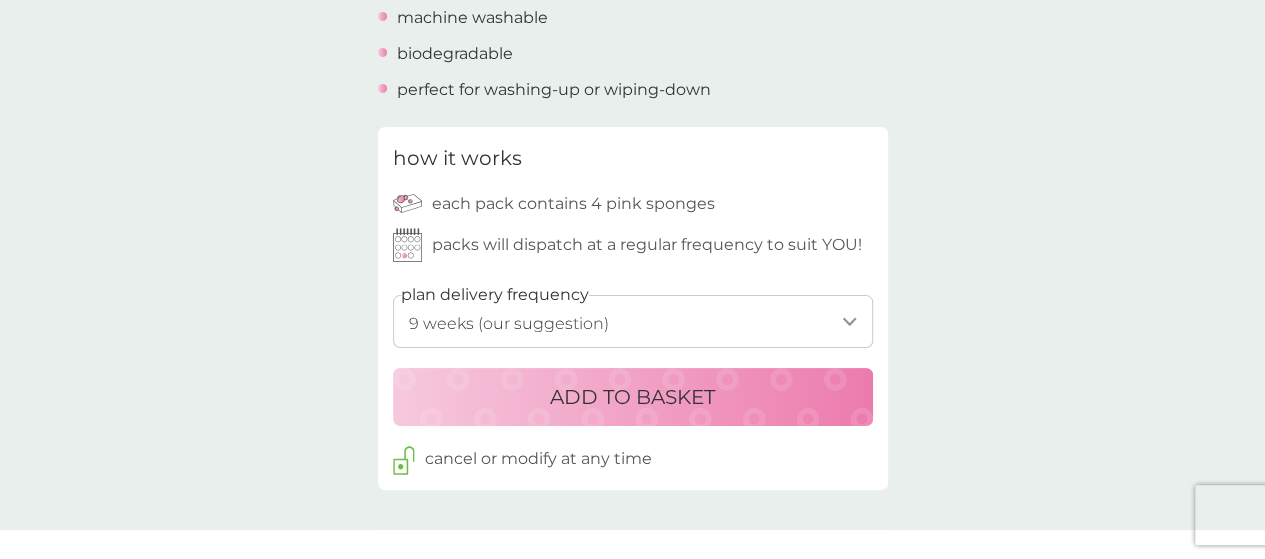 scroll, scrollTop: 900, scrollLeft: 0, axis: vertical 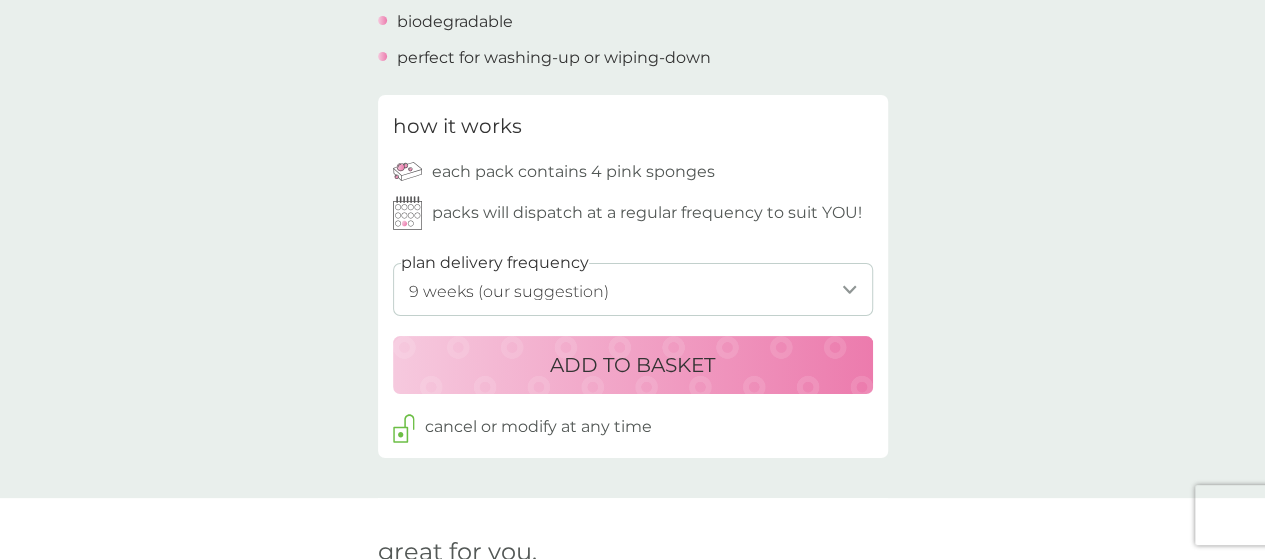 click on "ADD TO BASKET" at bounding box center (632, 365) 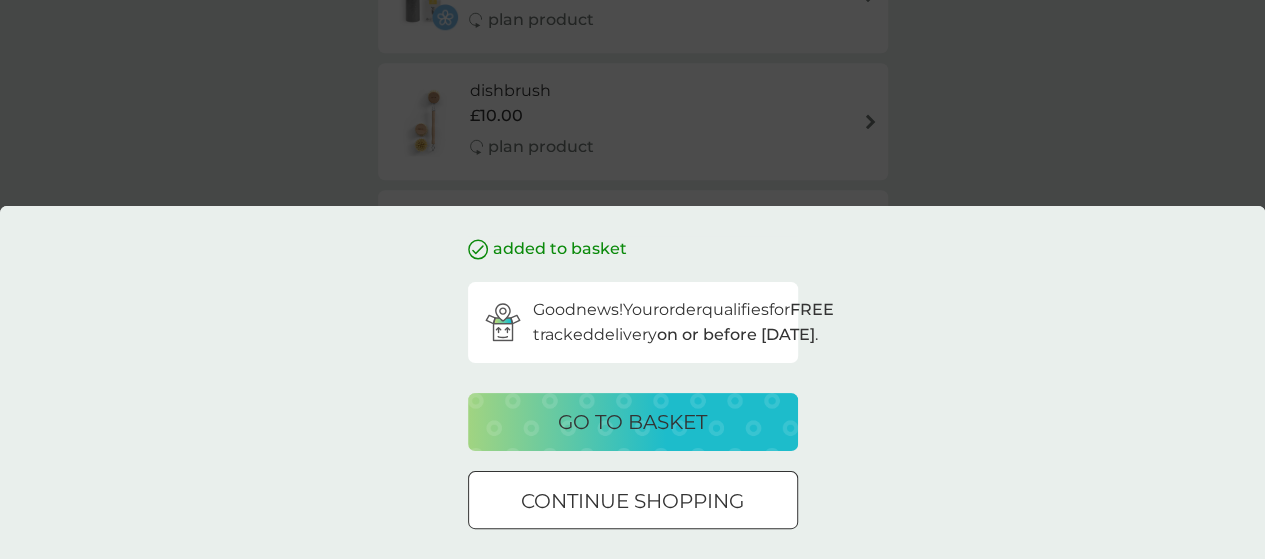 scroll, scrollTop: 0, scrollLeft: 0, axis: both 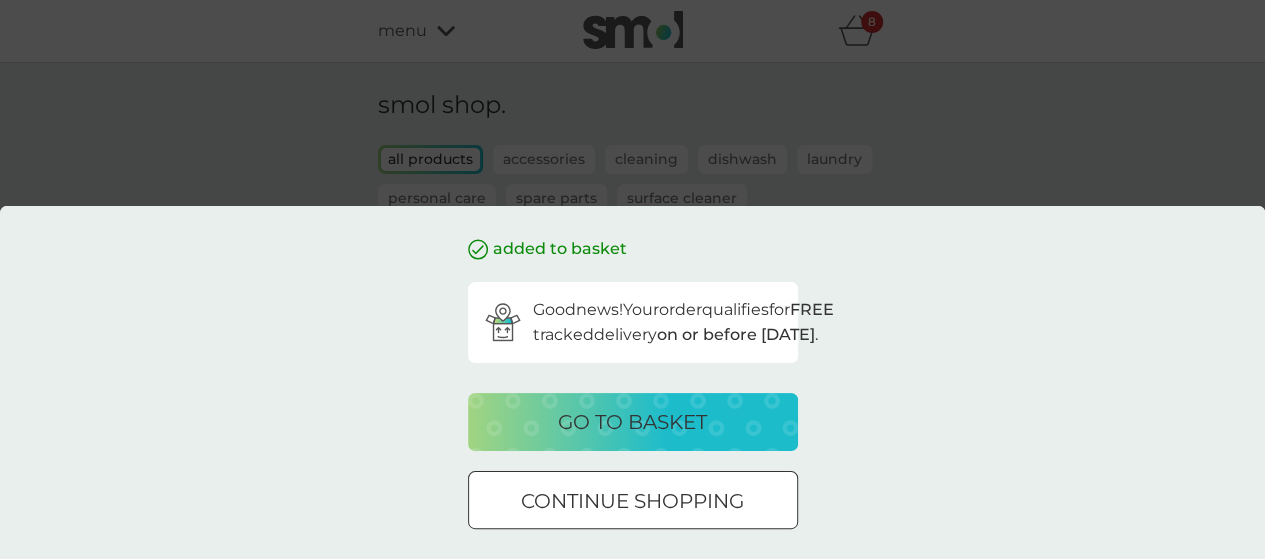click on "go to basket" at bounding box center (632, 422) 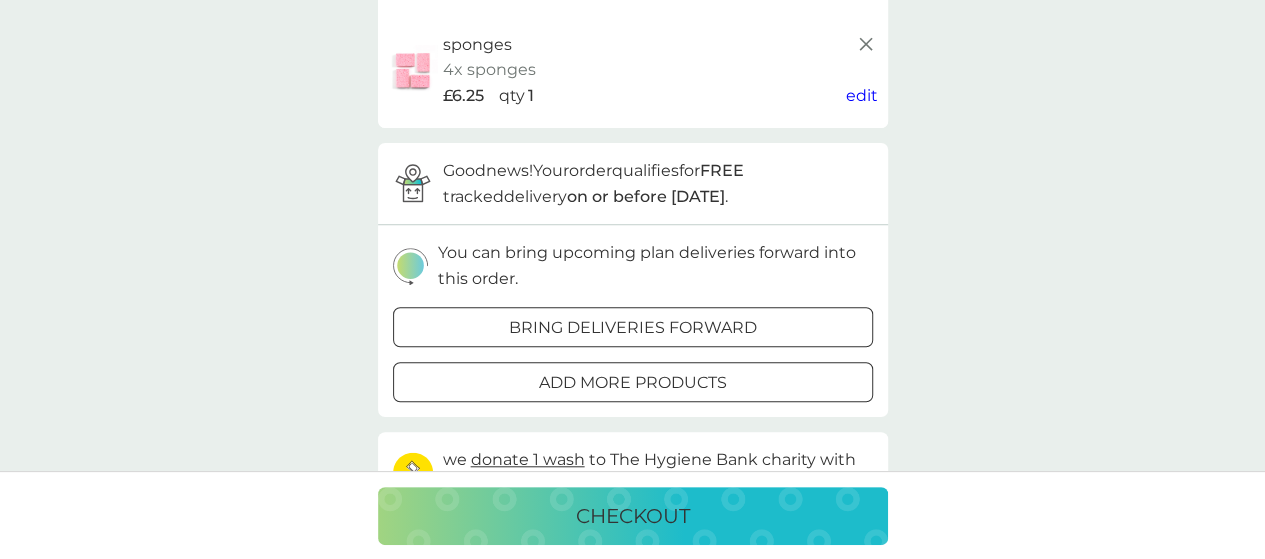 scroll, scrollTop: 700, scrollLeft: 0, axis: vertical 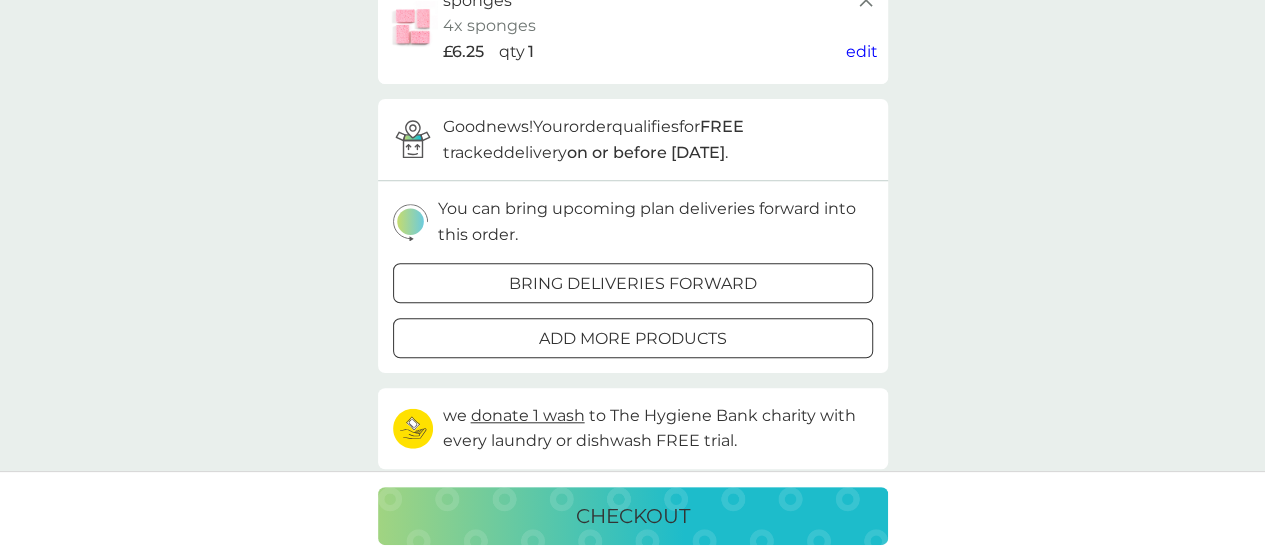 click on "bring deliveries forward" at bounding box center (633, 284) 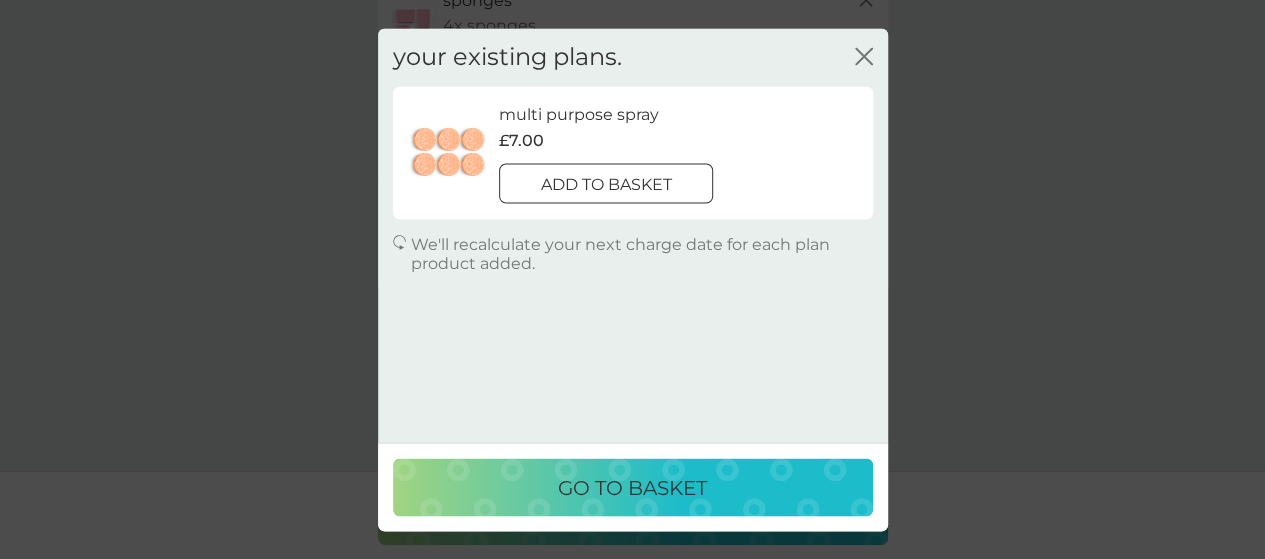 click on "close" 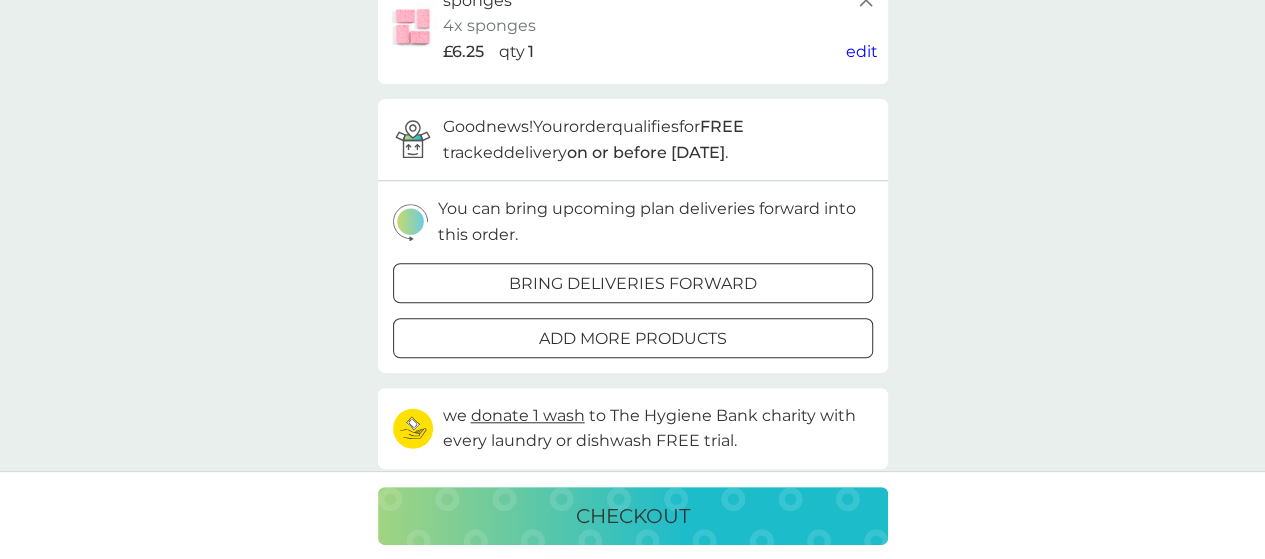 click on "checkout" at bounding box center (633, 516) 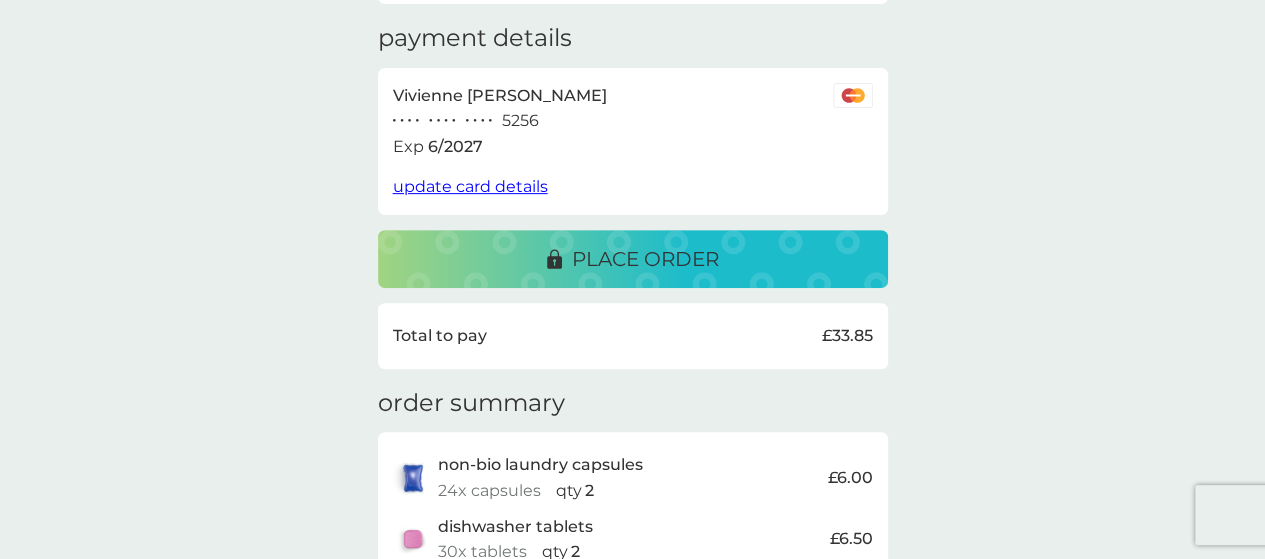 scroll, scrollTop: 400, scrollLeft: 0, axis: vertical 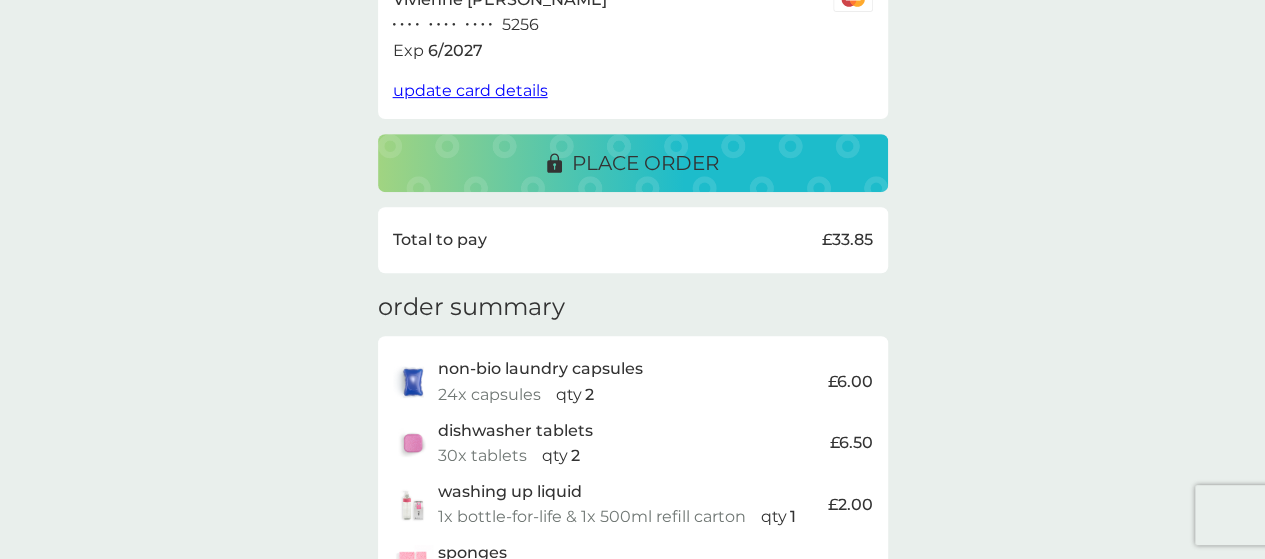 click on "place order" at bounding box center (645, 163) 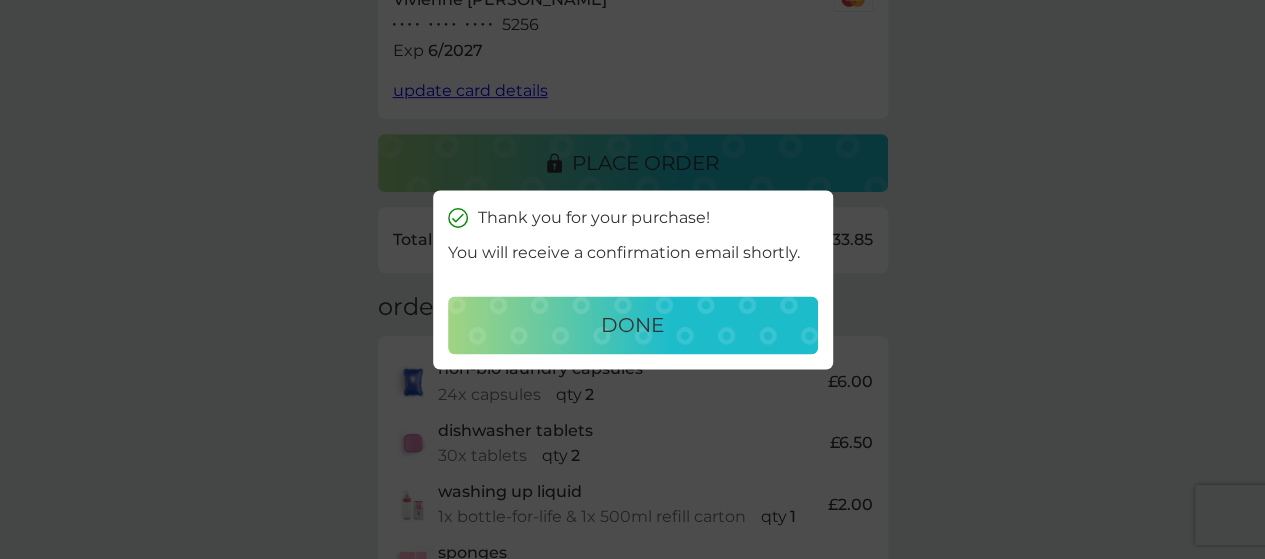 click on "done" at bounding box center (632, 325) 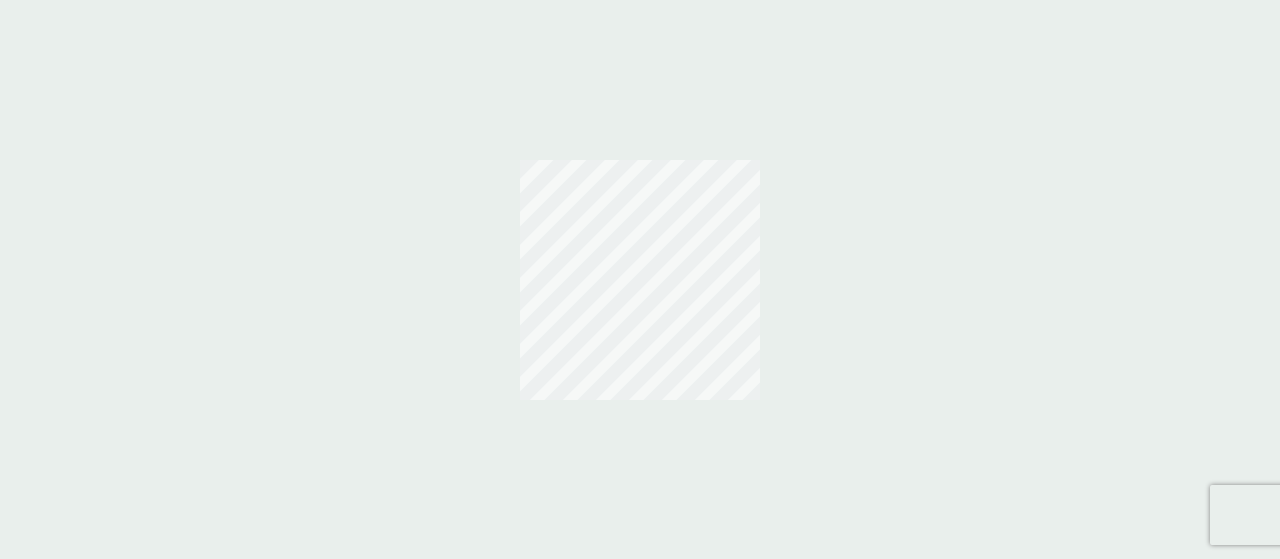 scroll, scrollTop: 0, scrollLeft: 0, axis: both 